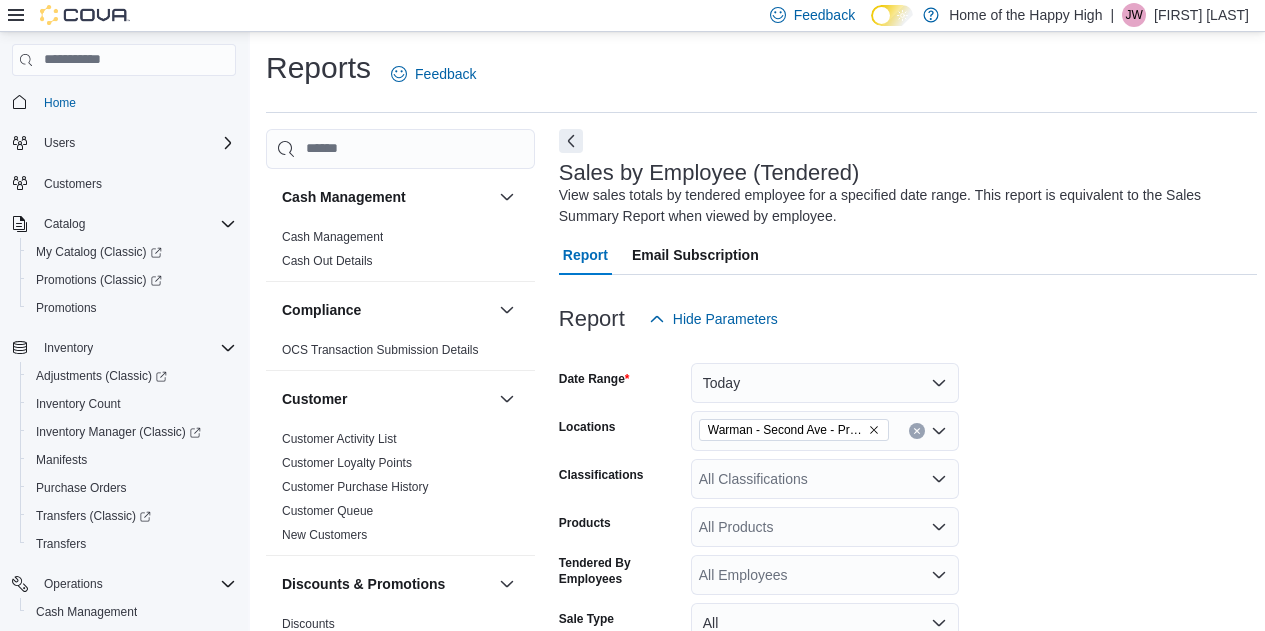scroll, scrollTop: 654, scrollLeft: 0, axis: vertical 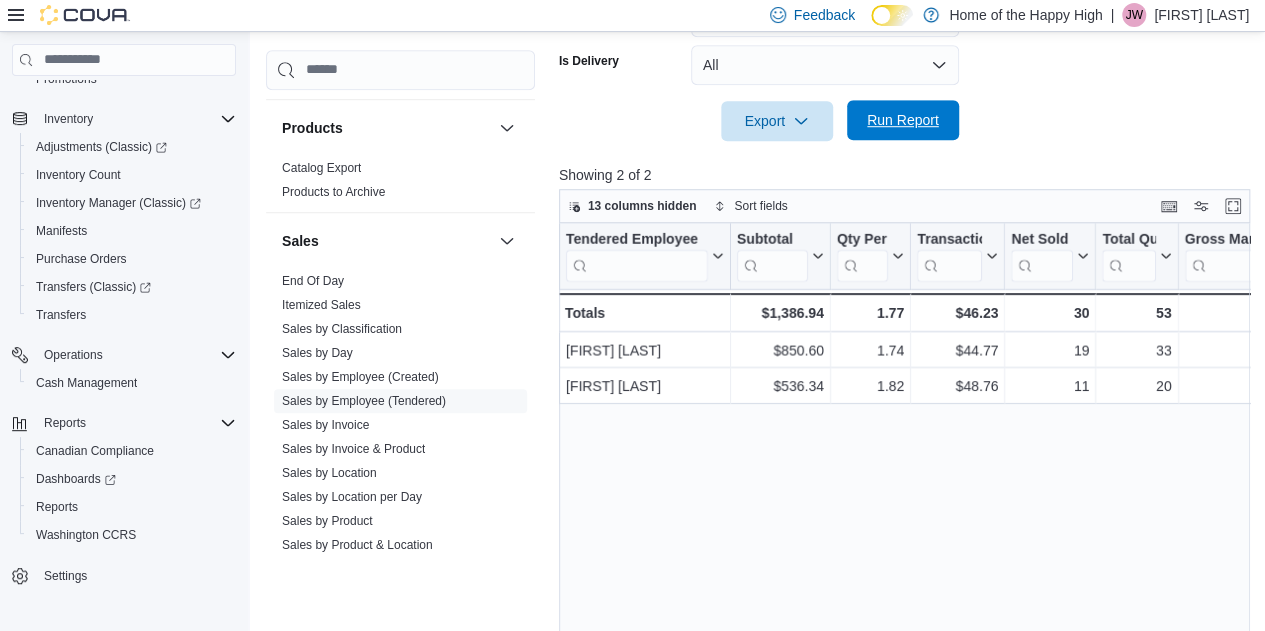 click on "Run Report" at bounding box center [903, 120] 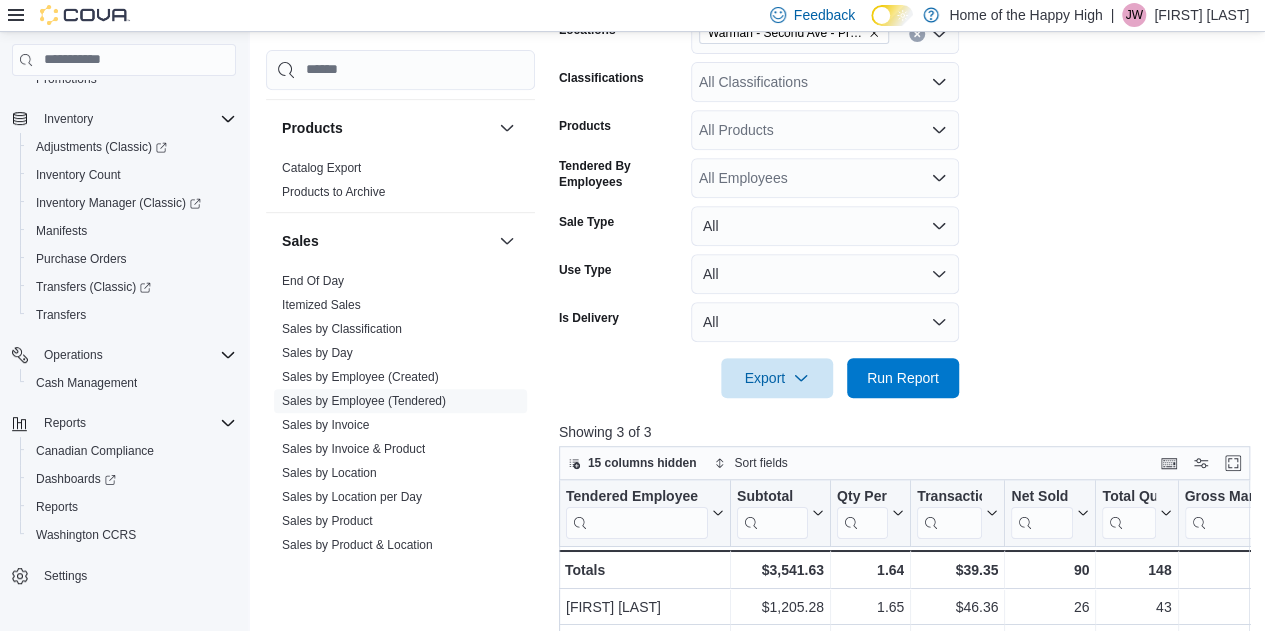 scroll, scrollTop: 391, scrollLeft: 0, axis: vertical 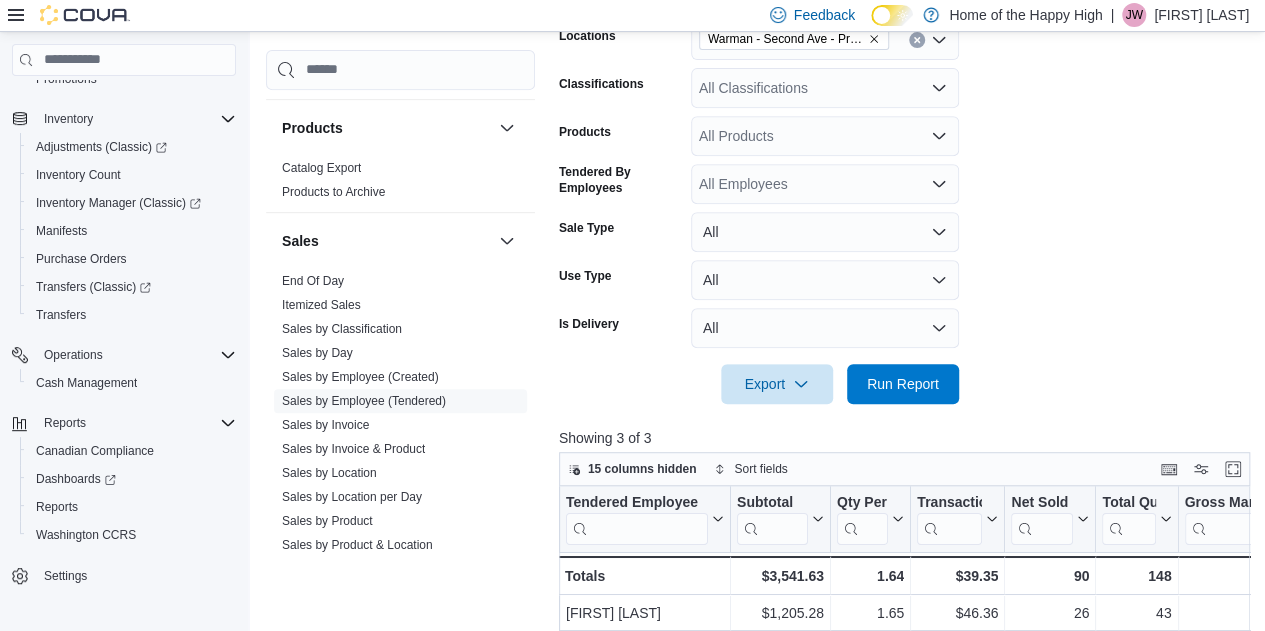 click on "All Classifications" at bounding box center [825, 88] 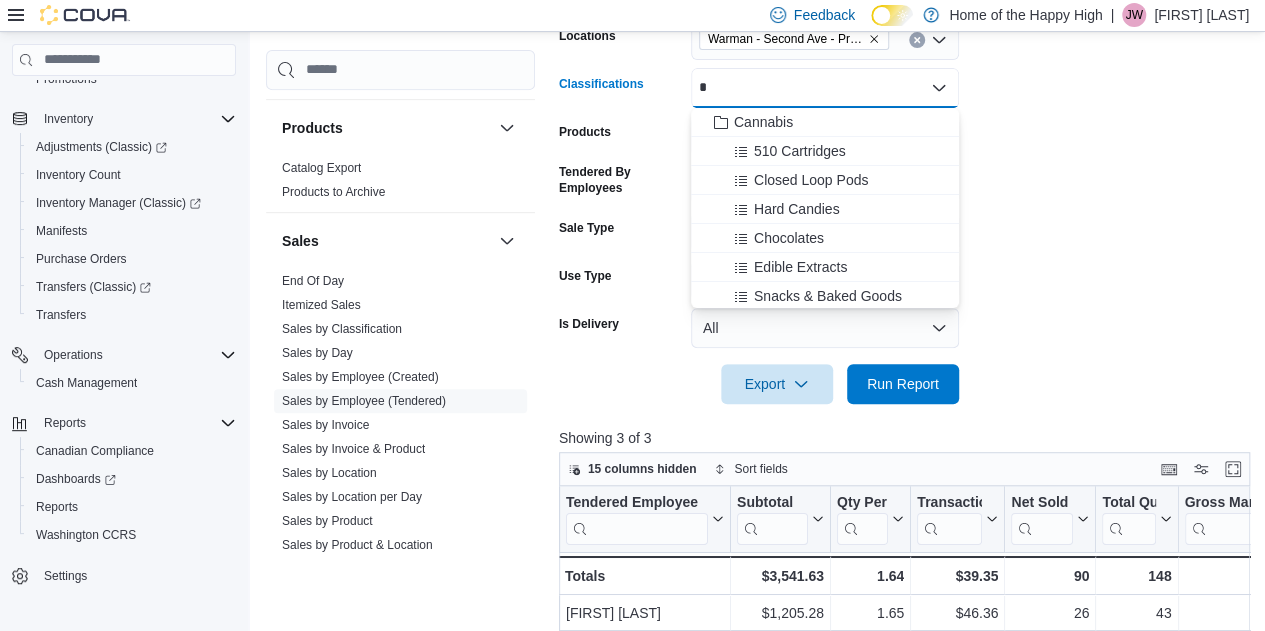 drag, startPoint x: 759, startPoint y: 125, endPoint x: 736, endPoint y: 91, distance: 41.04875 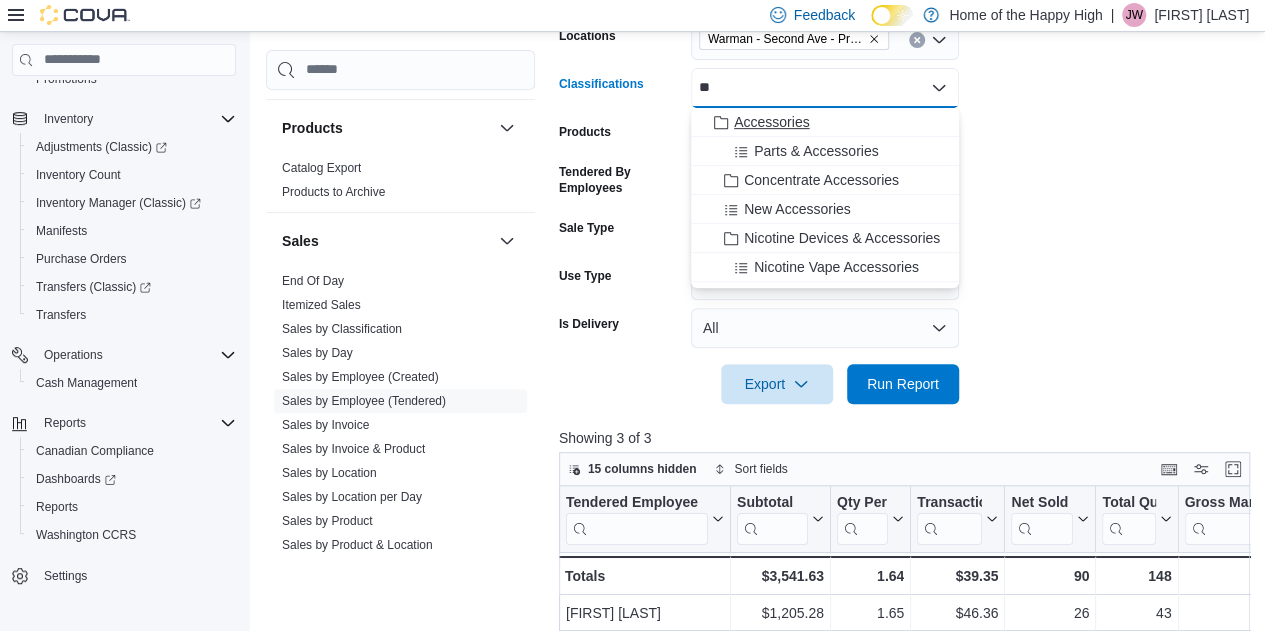 type on "**" 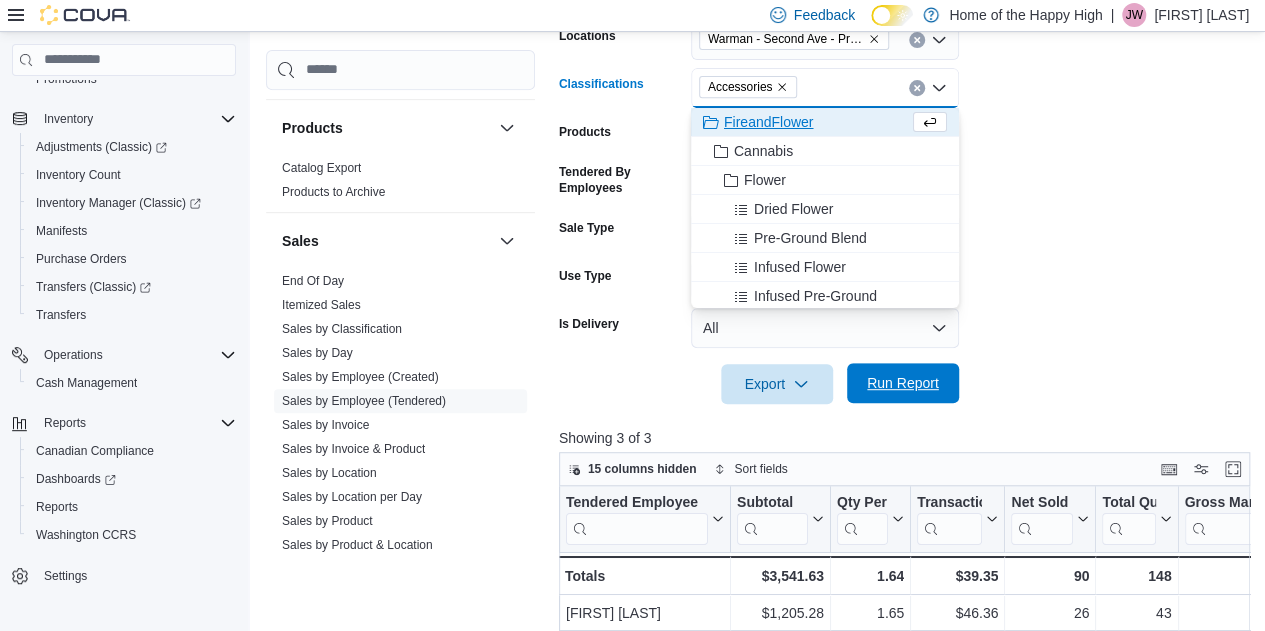 click on "Run Report" at bounding box center (903, 383) 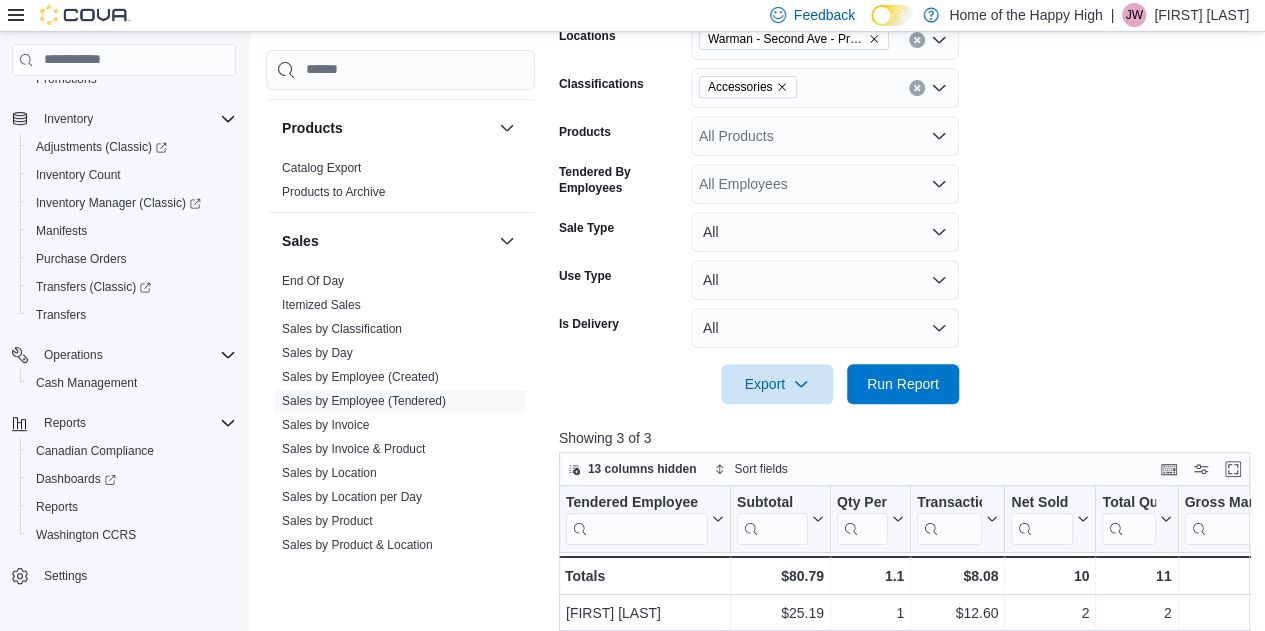 click 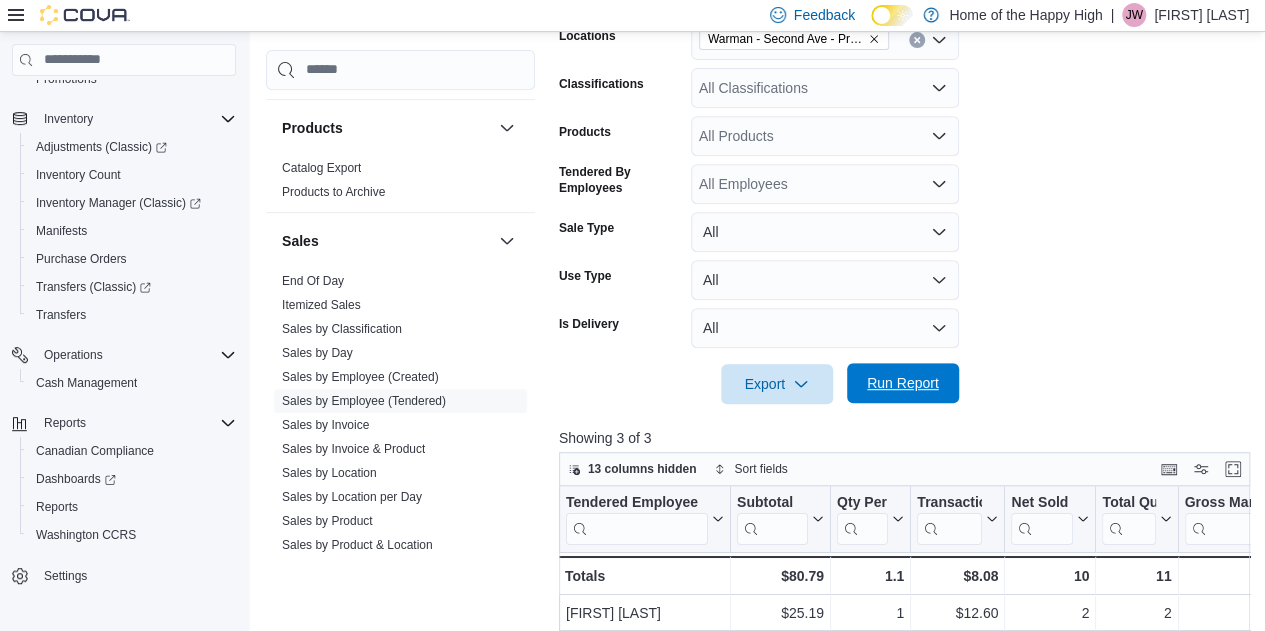 click on "Run Report" at bounding box center [903, 383] 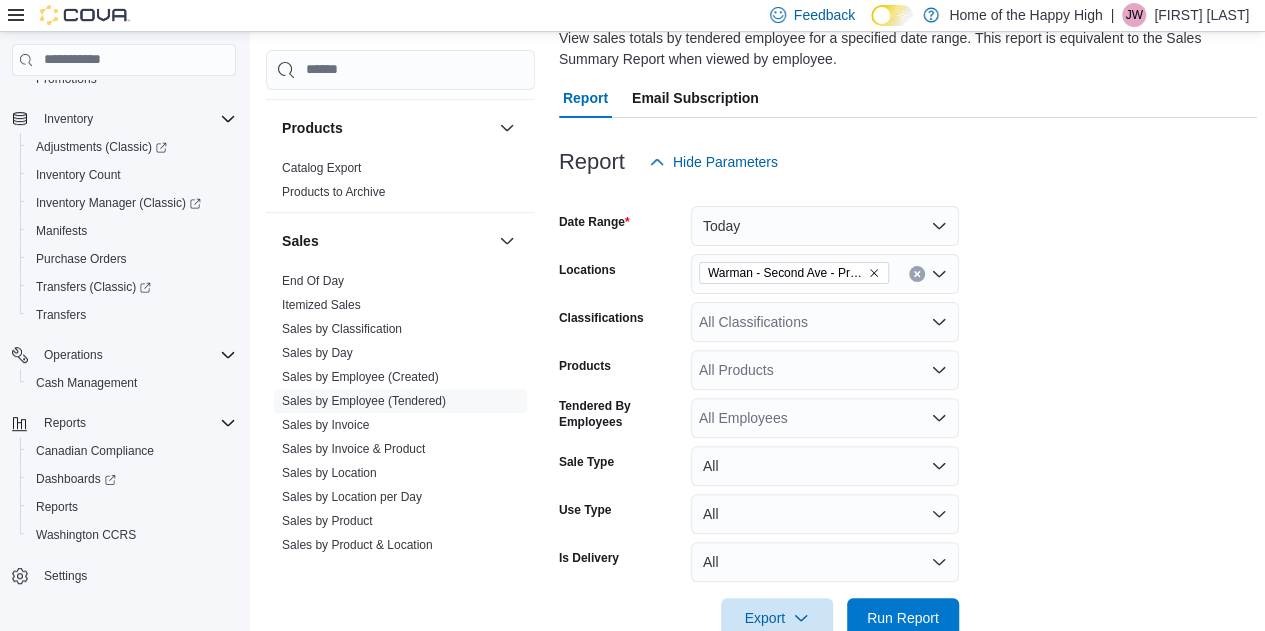scroll, scrollTop: 98, scrollLeft: 0, axis: vertical 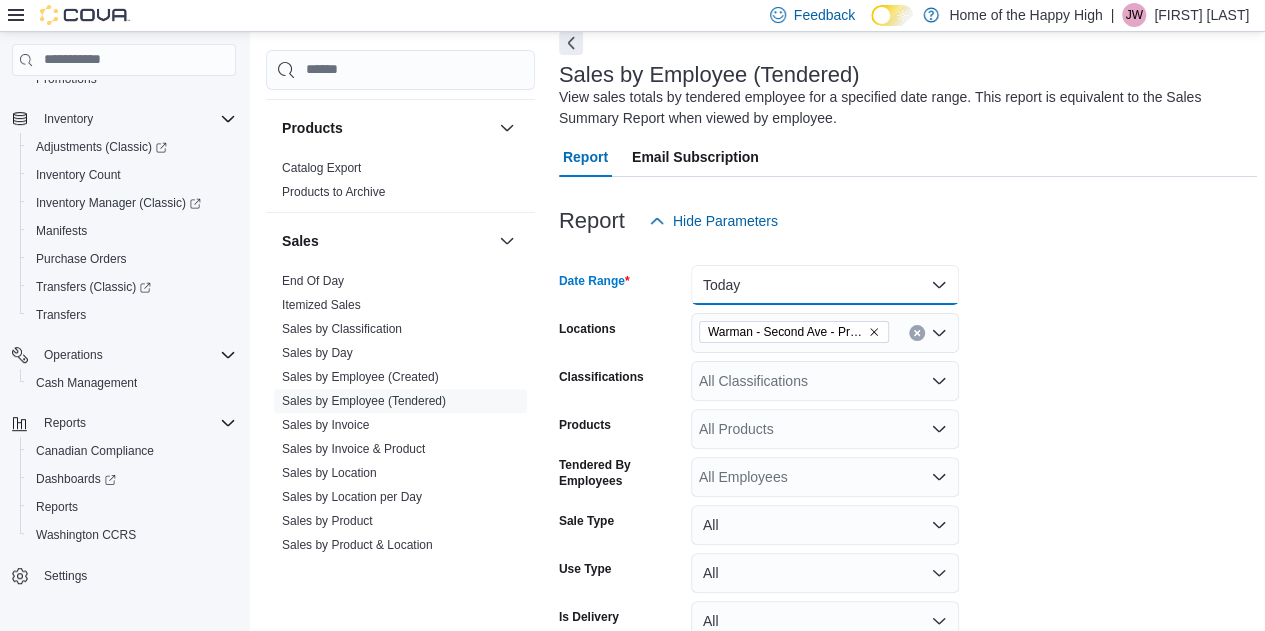 click on "Today" at bounding box center [825, 285] 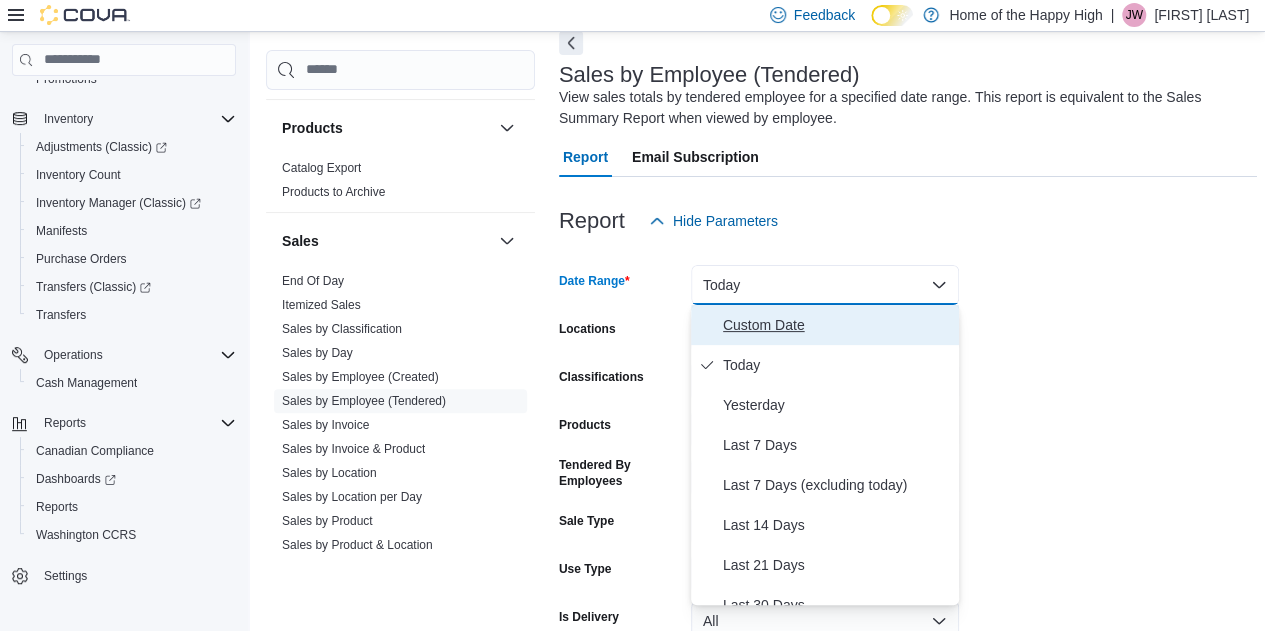 click on "Custom Date" at bounding box center [837, 325] 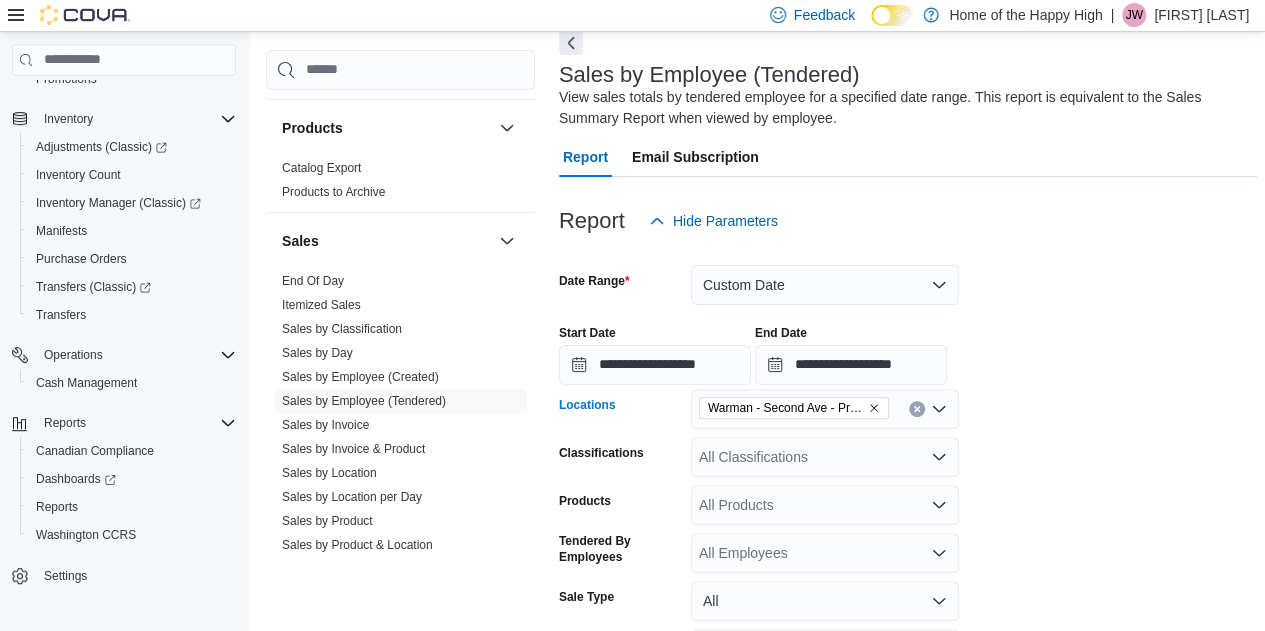 click on "Warman - Second Ave - Prairie Records" at bounding box center (825, 409) 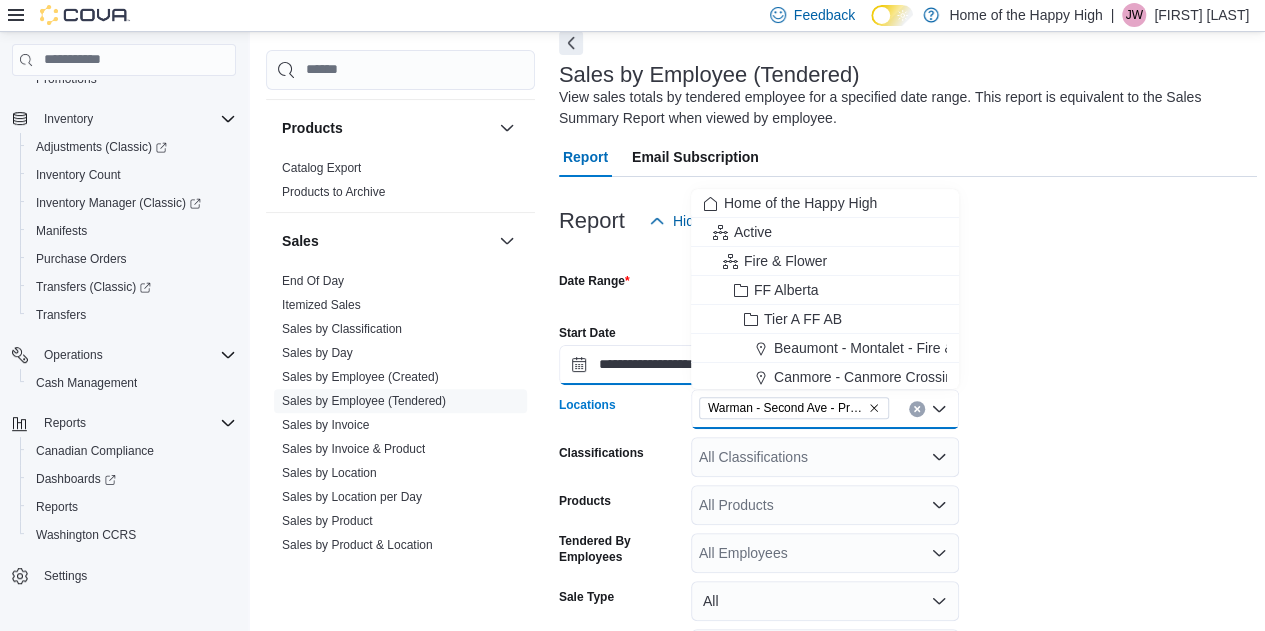 click on "**********" at bounding box center [655, 365] 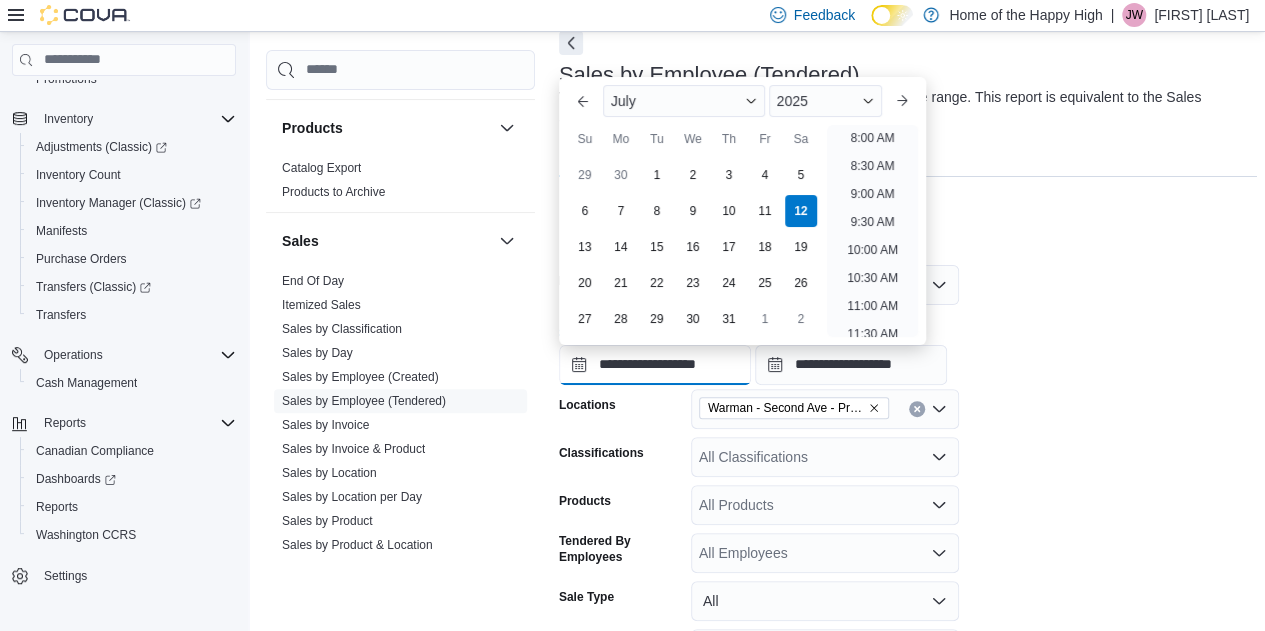 scroll, scrollTop: 305, scrollLeft: 0, axis: vertical 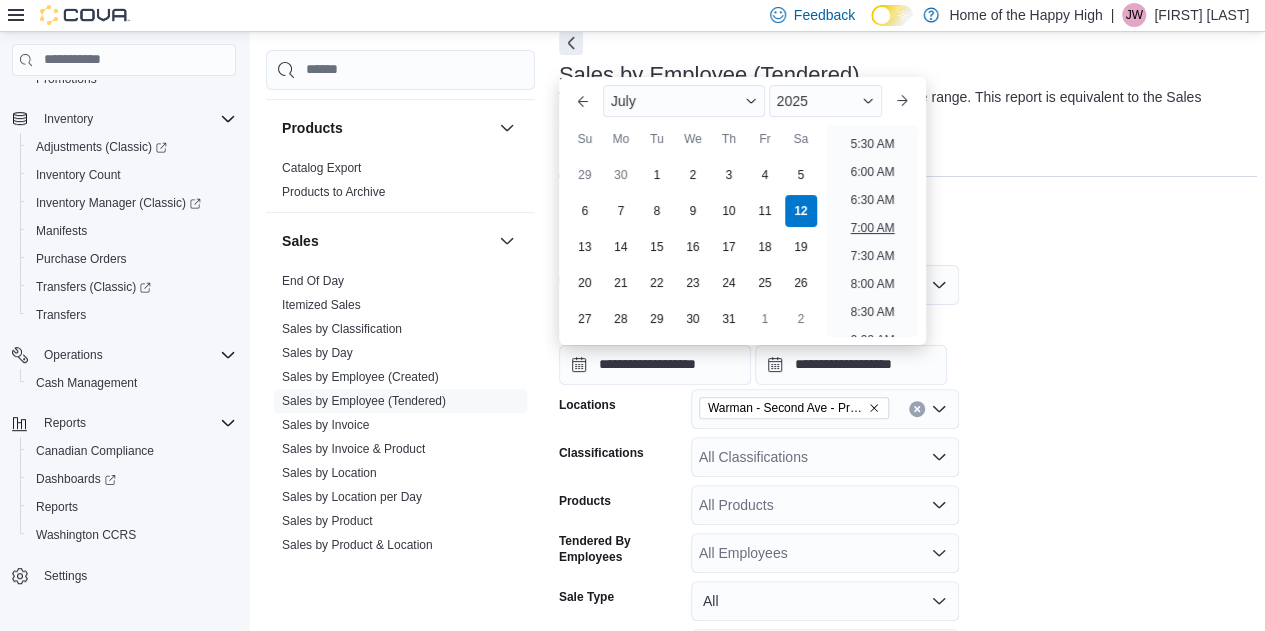 click on "7:00 AM" at bounding box center (872, 228) 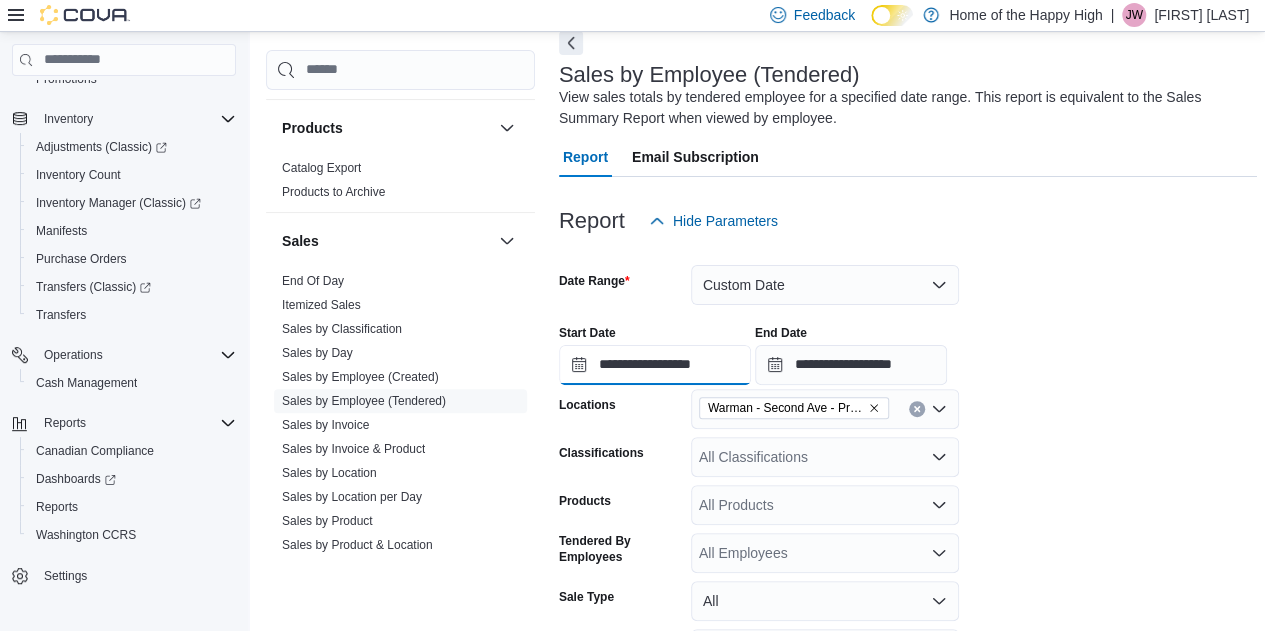 click on "**********" at bounding box center (655, 365) 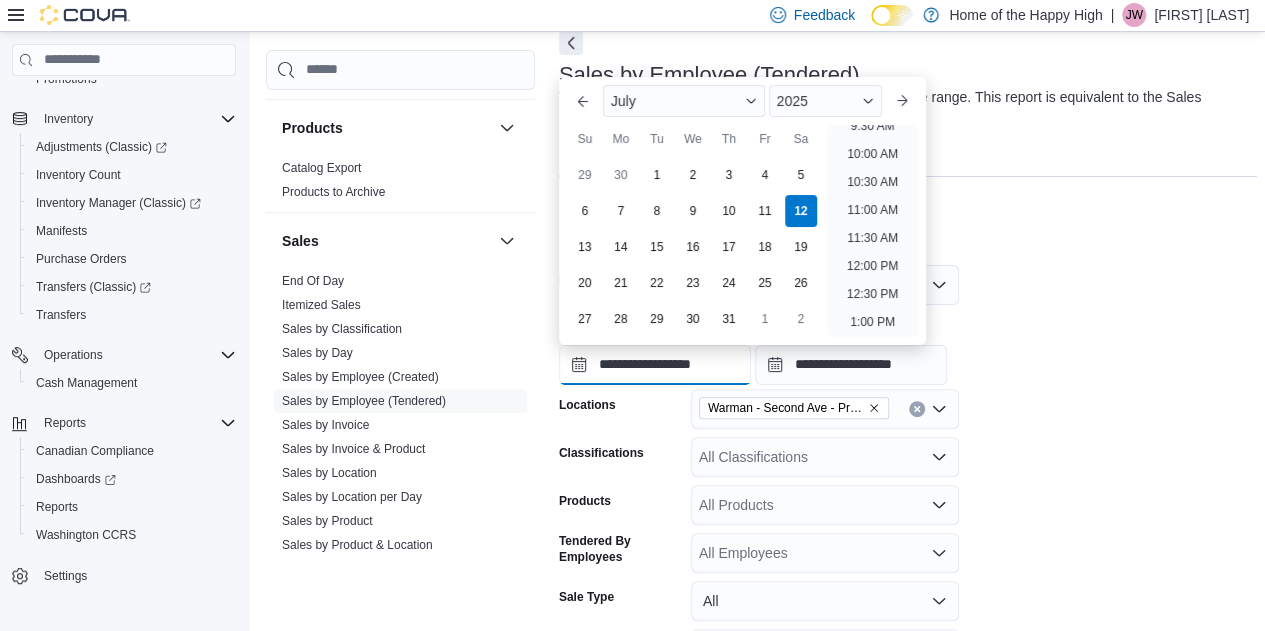scroll, scrollTop: 546, scrollLeft: 0, axis: vertical 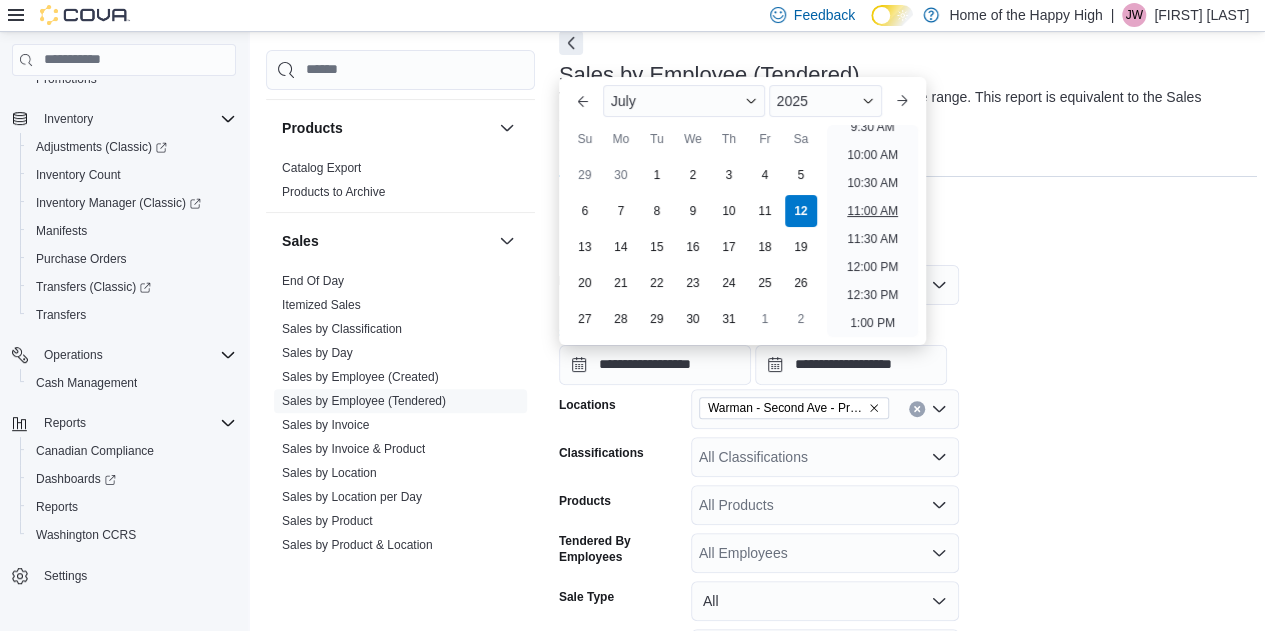 click on "11:00 AM" at bounding box center (872, 211) 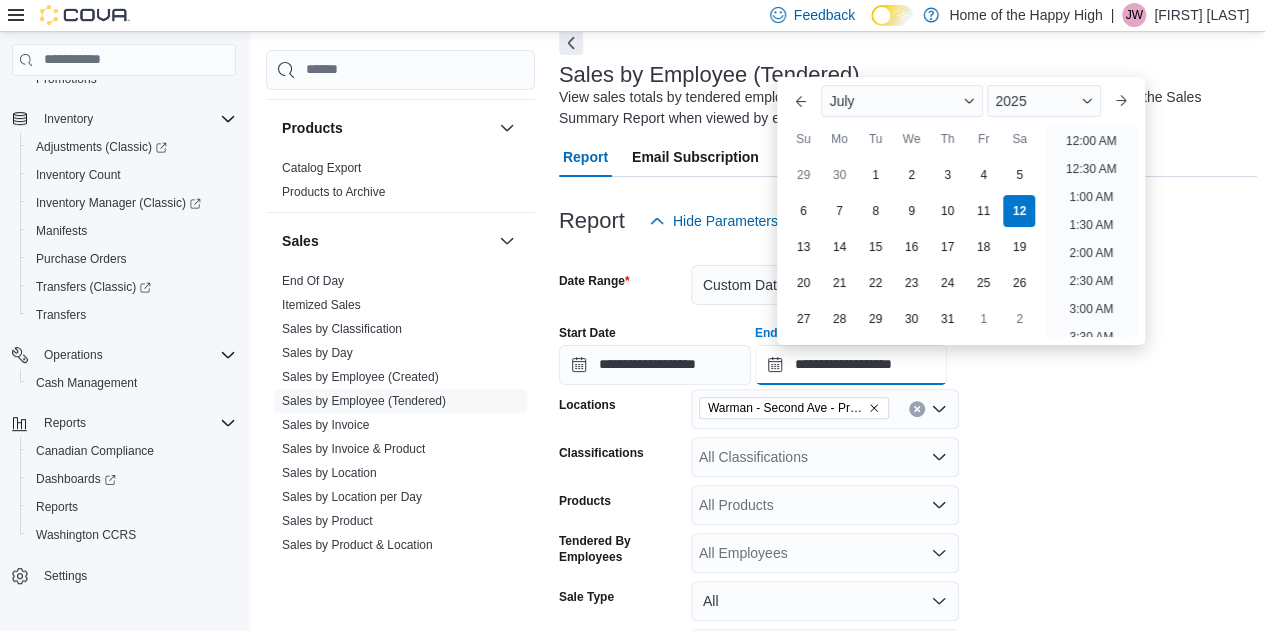 click on "**********" at bounding box center [851, 365] 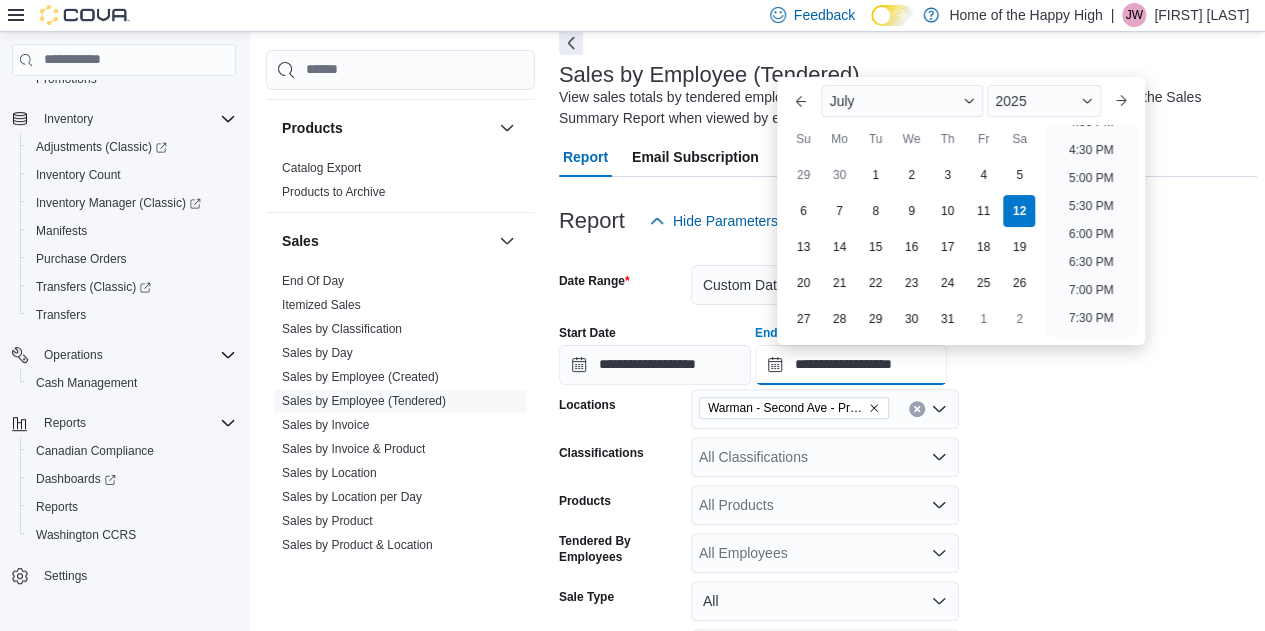 scroll, scrollTop: 914, scrollLeft: 0, axis: vertical 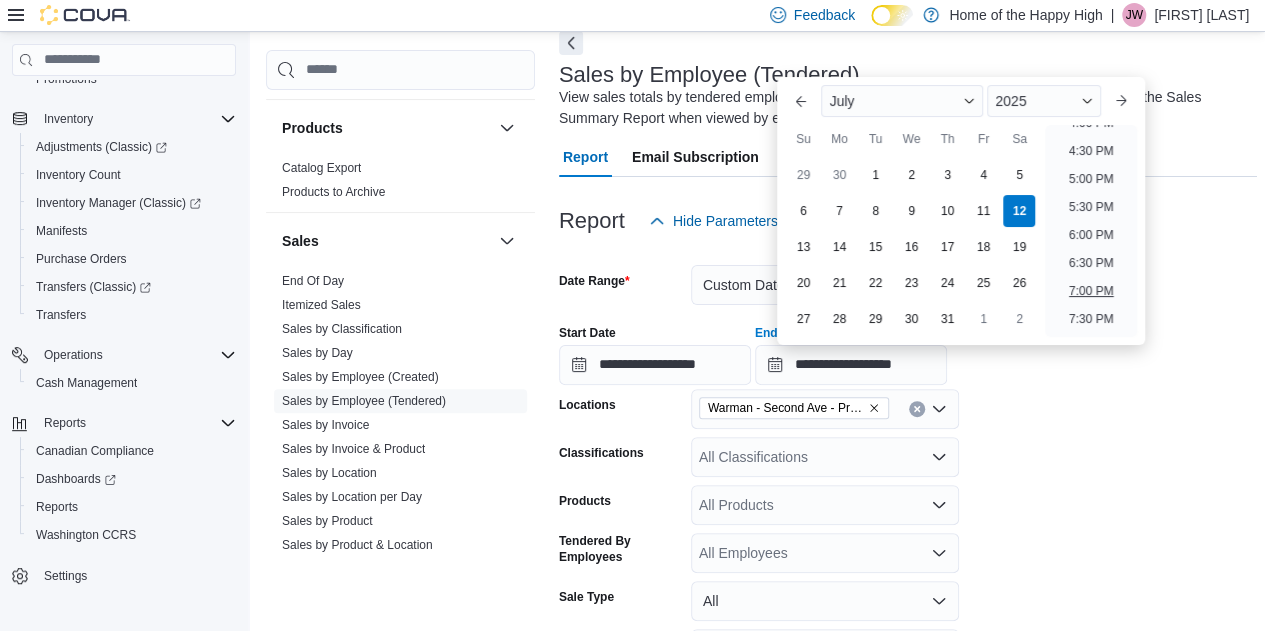 click on "7:00 PM" at bounding box center [1091, 291] 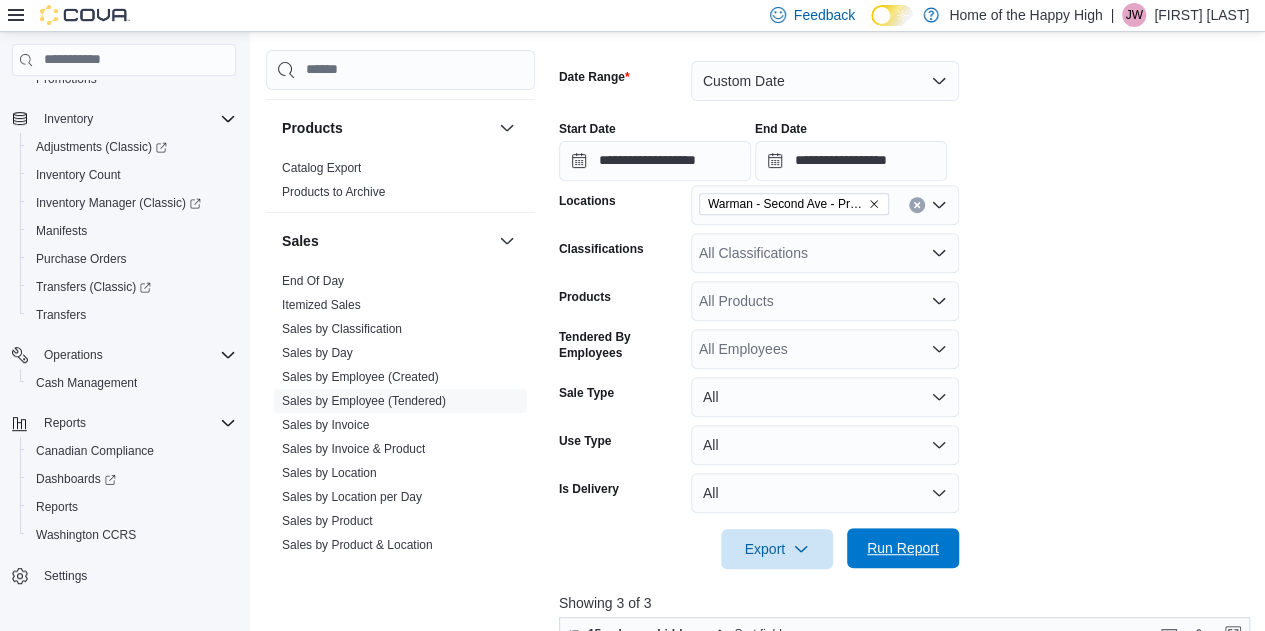 click on "Run Report" at bounding box center (903, 548) 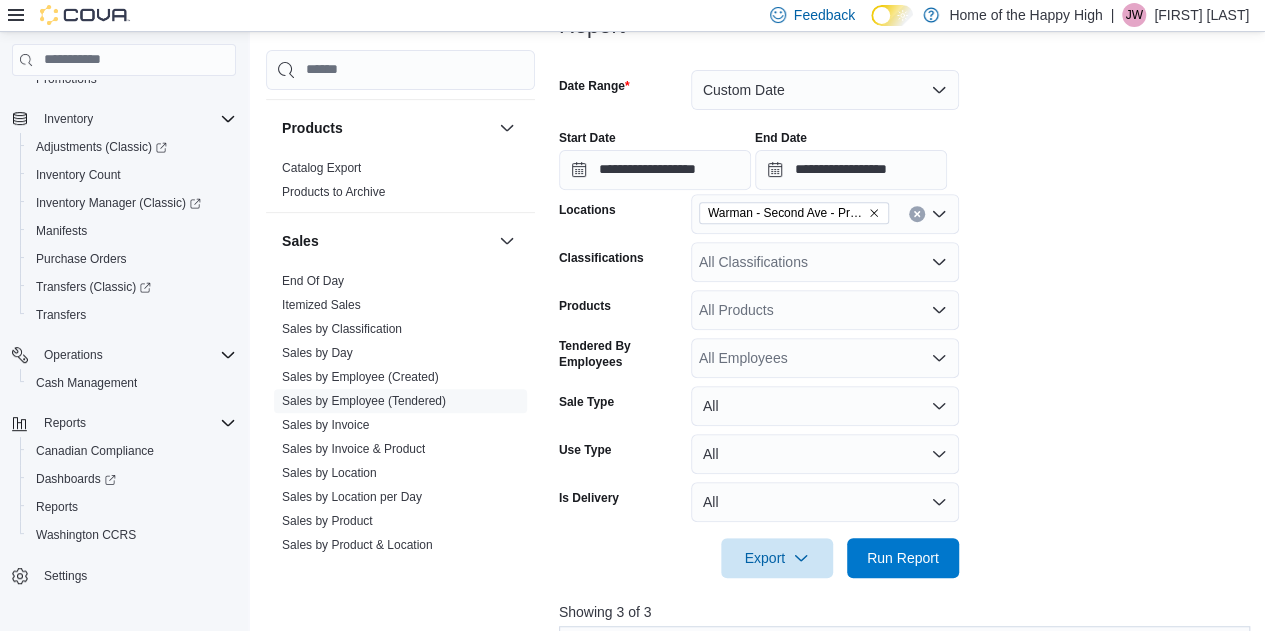 scroll, scrollTop: 292, scrollLeft: 0, axis: vertical 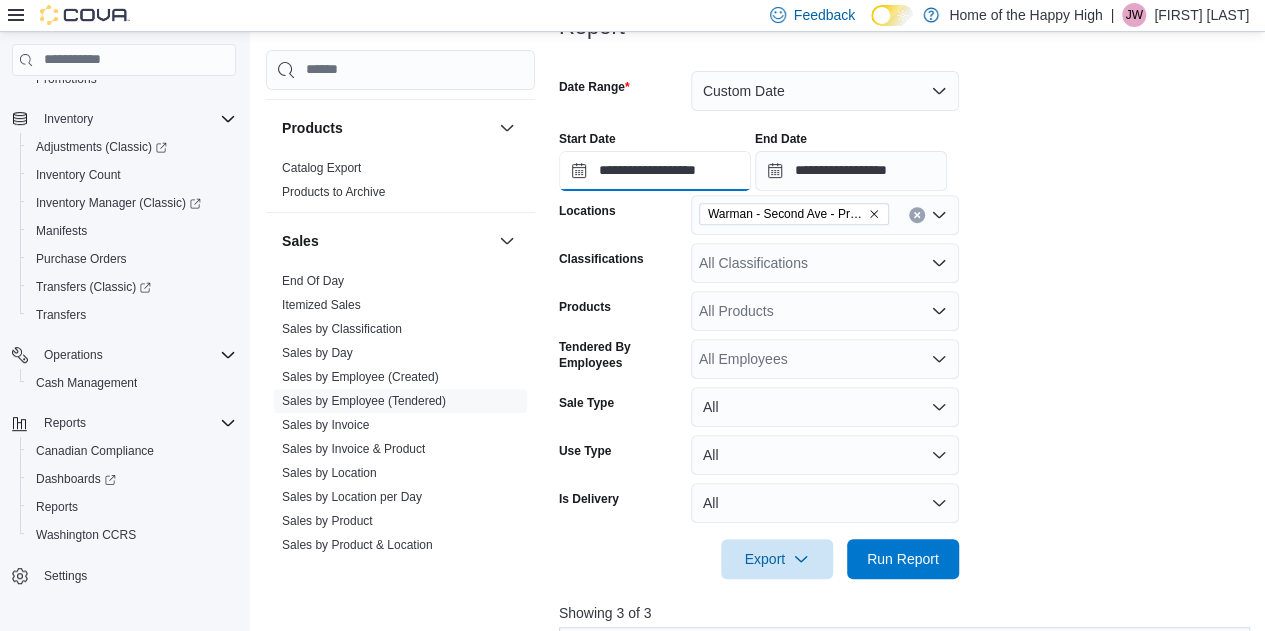 click on "**********" at bounding box center (655, 171) 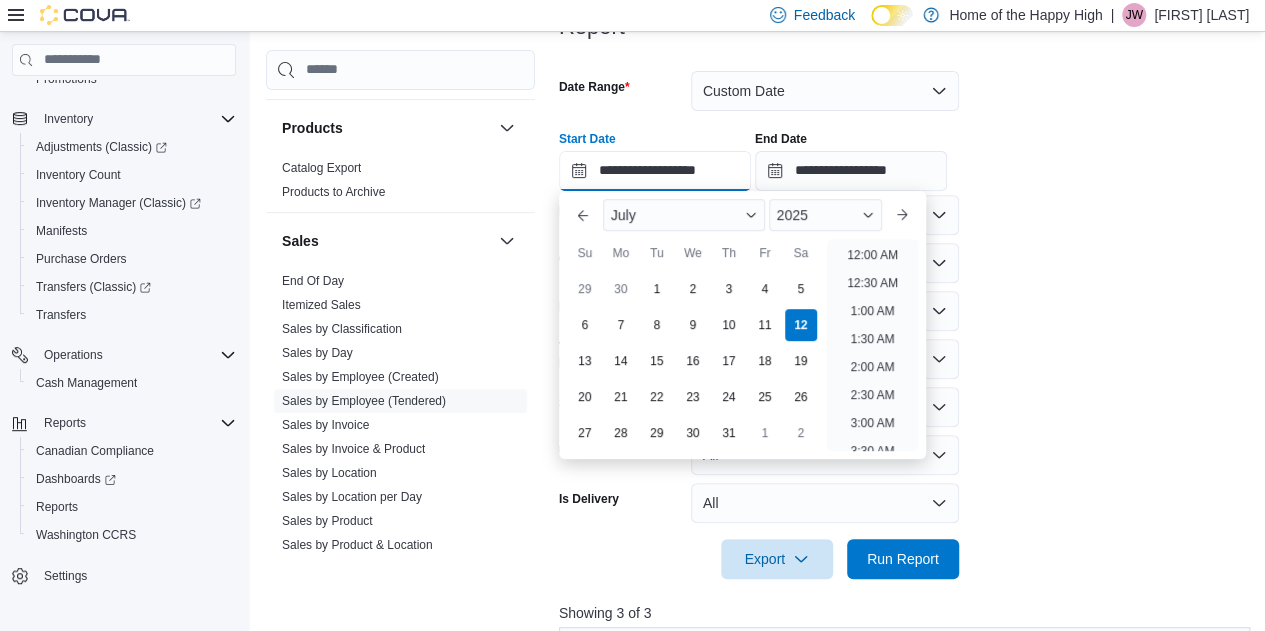 scroll, scrollTop: 678, scrollLeft: 0, axis: vertical 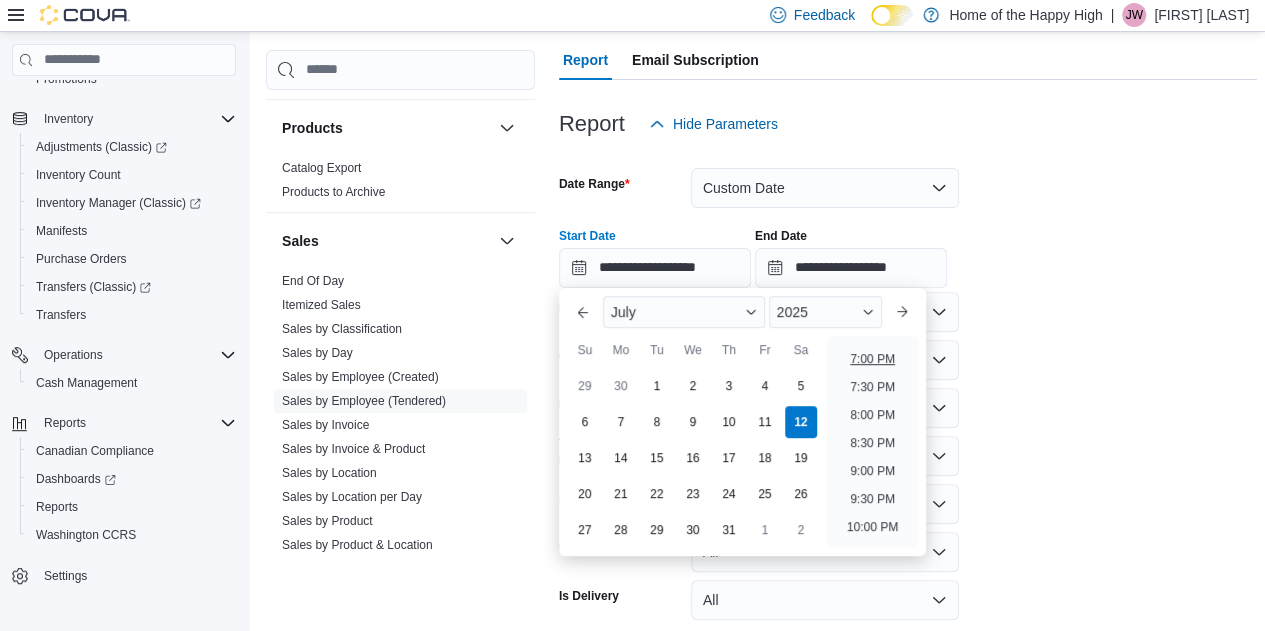 click on "12:00 AM 12:30 AM 1:00 AM 1:30 AM 2:00 AM 2:30 AM 3:00 AM 3:30 AM 4:00 AM 4:30 AM 5:00 AM 5:30 AM 6:00 AM 6:30 AM 7:00 AM 7:30 AM 8:00 AM 8:30 AM 9:00 AM 9:30 AM 10:00 AM 10:30 AM 11:00 AM 11:30 AM 12:00 PM 12:30 PM 1:00 PM 1:30 PM 2:00 PM 2:30 PM 3:00 PM 3:30 PM 4:00 PM 4:30 PM 5:00 PM 5:30 PM 6:00 PM 6:30 PM 7:00 PM 7:30 PM 8:00 PM 8:30 PM 9:00 PM 9:30 PM 10:00 PM 10:30 PM 11:00 PM 11:30 PM" at bounding box center [872, 442] 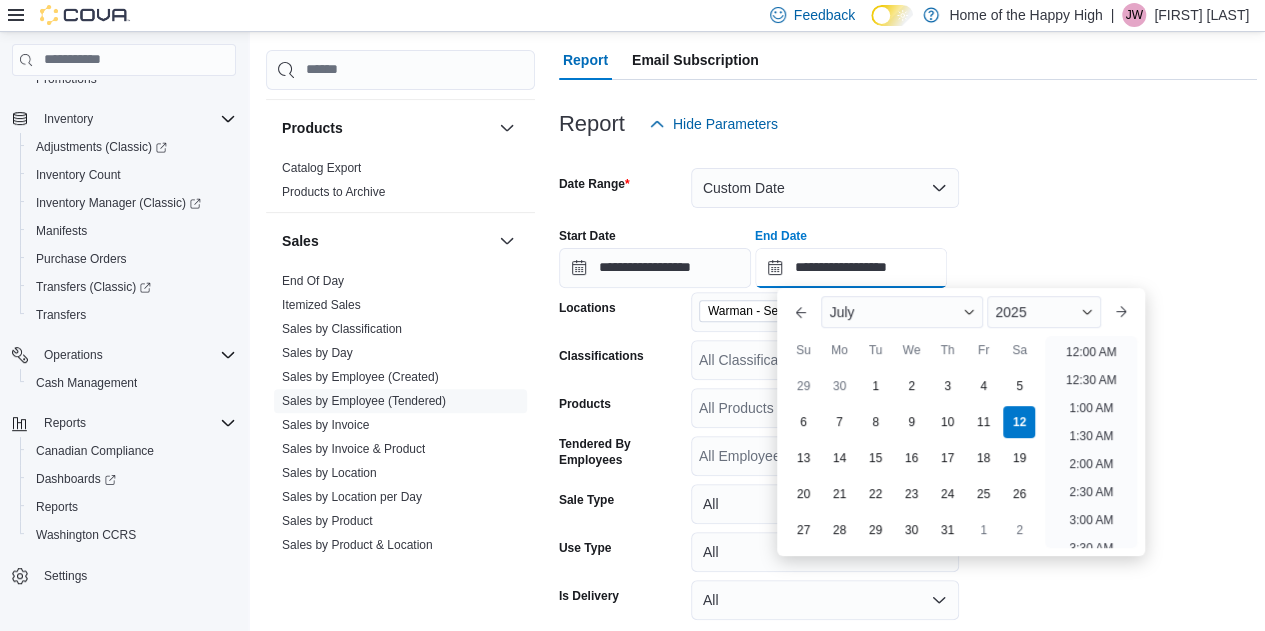 click on "**********" at bounding box center [851, 268] 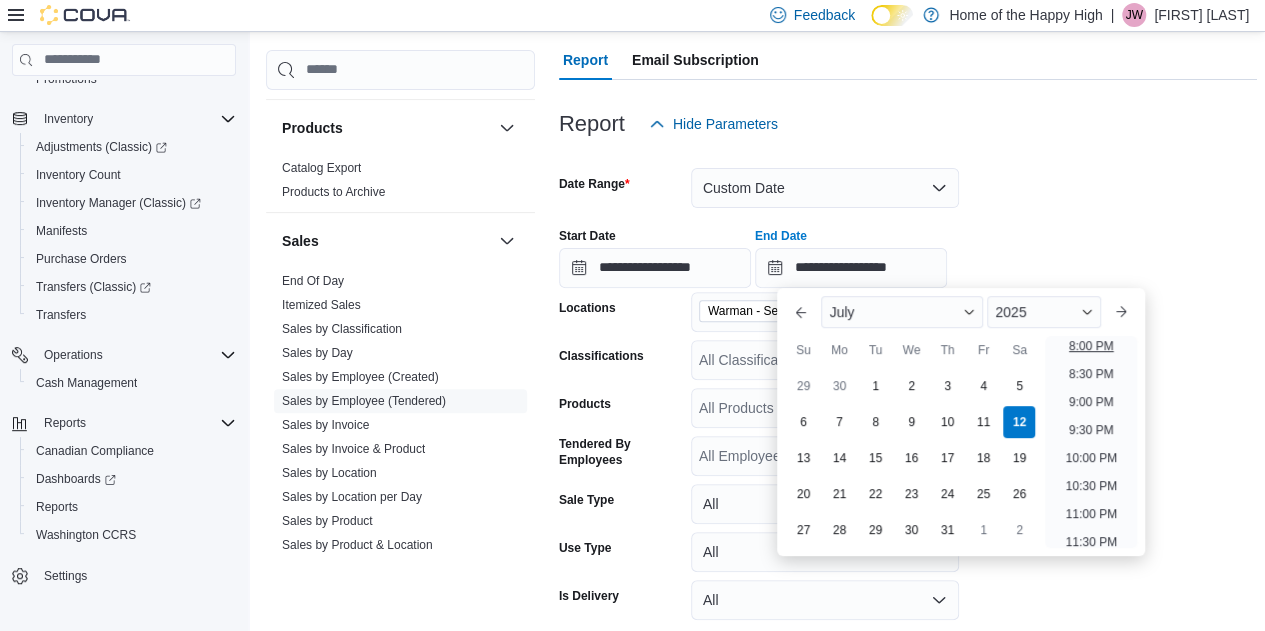 click on "8:00 PM" at bounding box center [1091, 346] 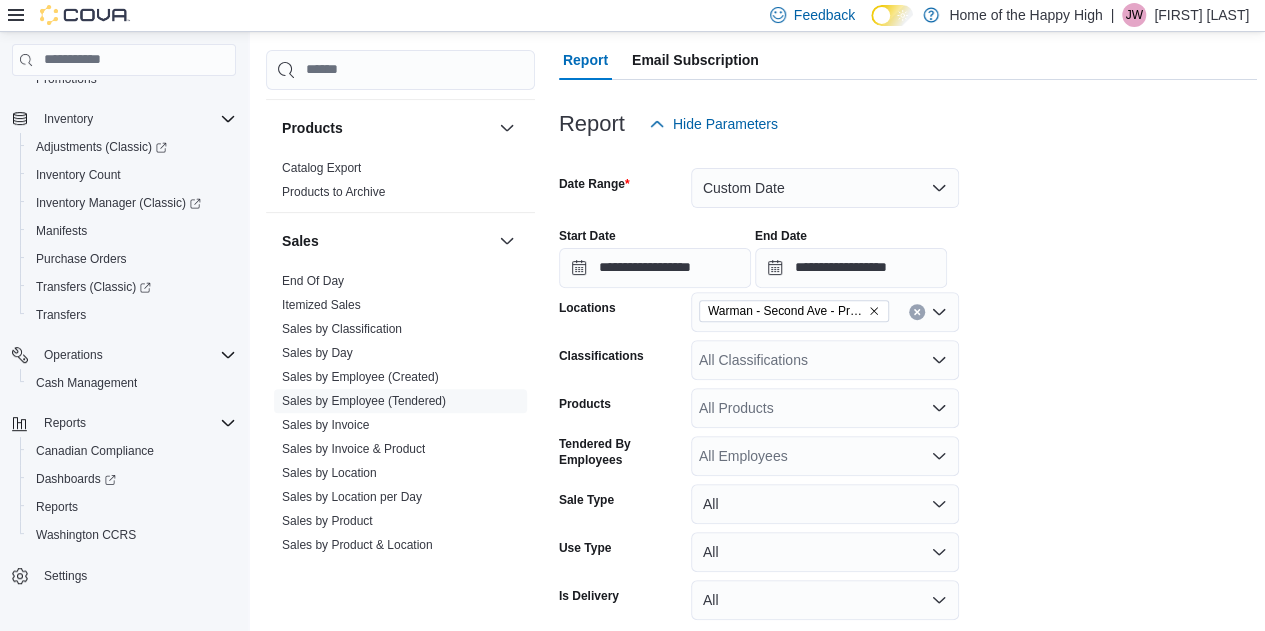 scroll, scrollTop: 337, scrollLeft: 0, axis: vertical 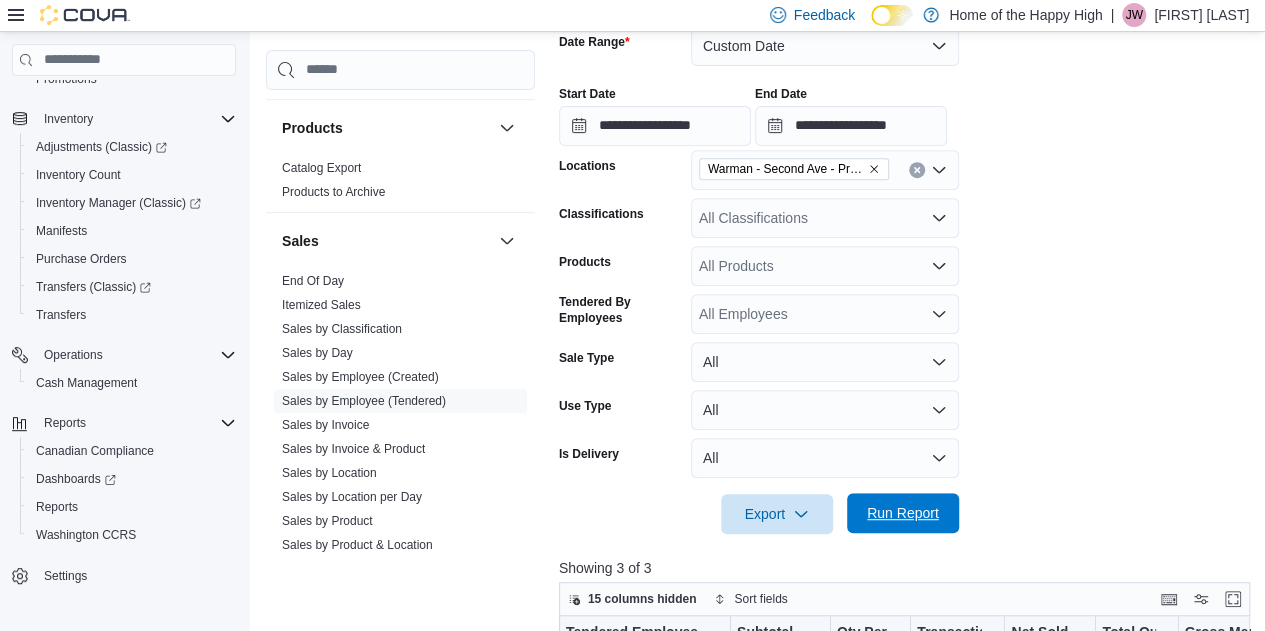click on "Run Report" at bounding box center (903, 513) 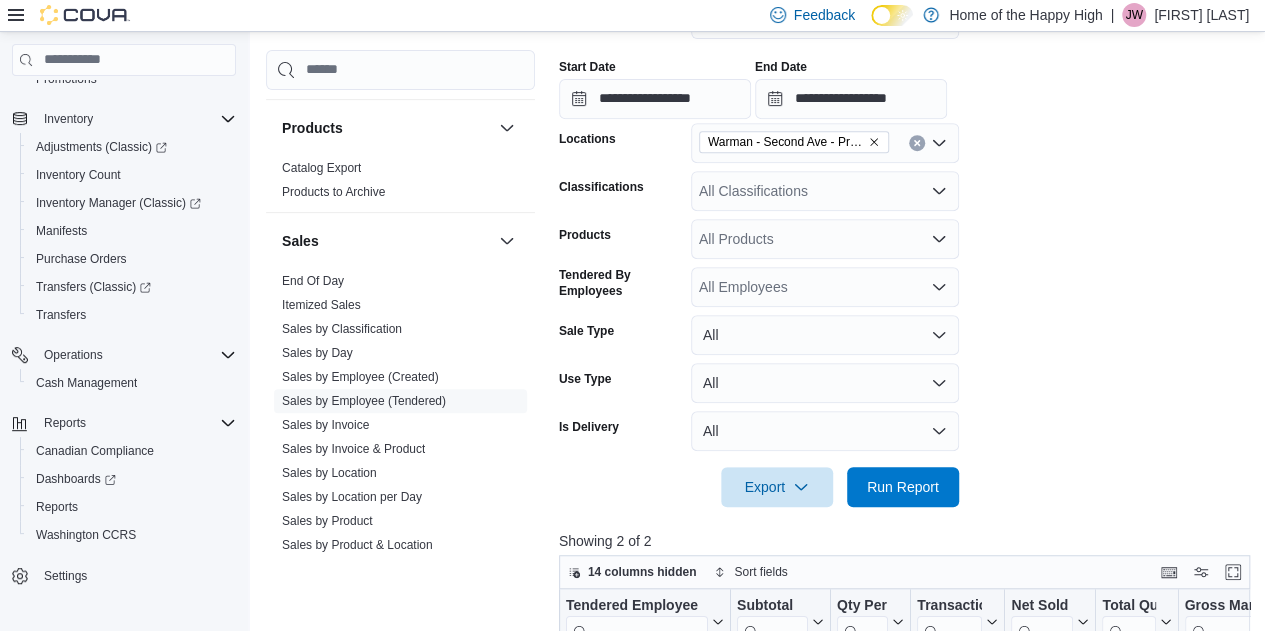 scroll, scrollTop: 361, scrollLeft: 0, axis: vertical 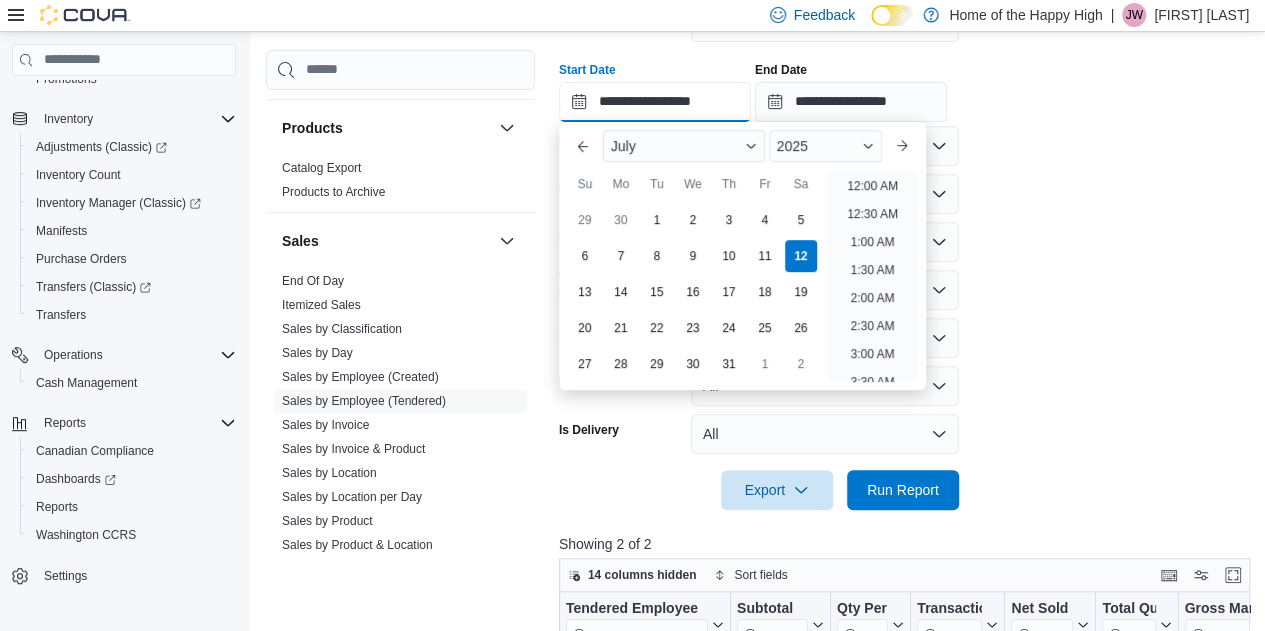 click on "**********" at bounding box center (655, 102) 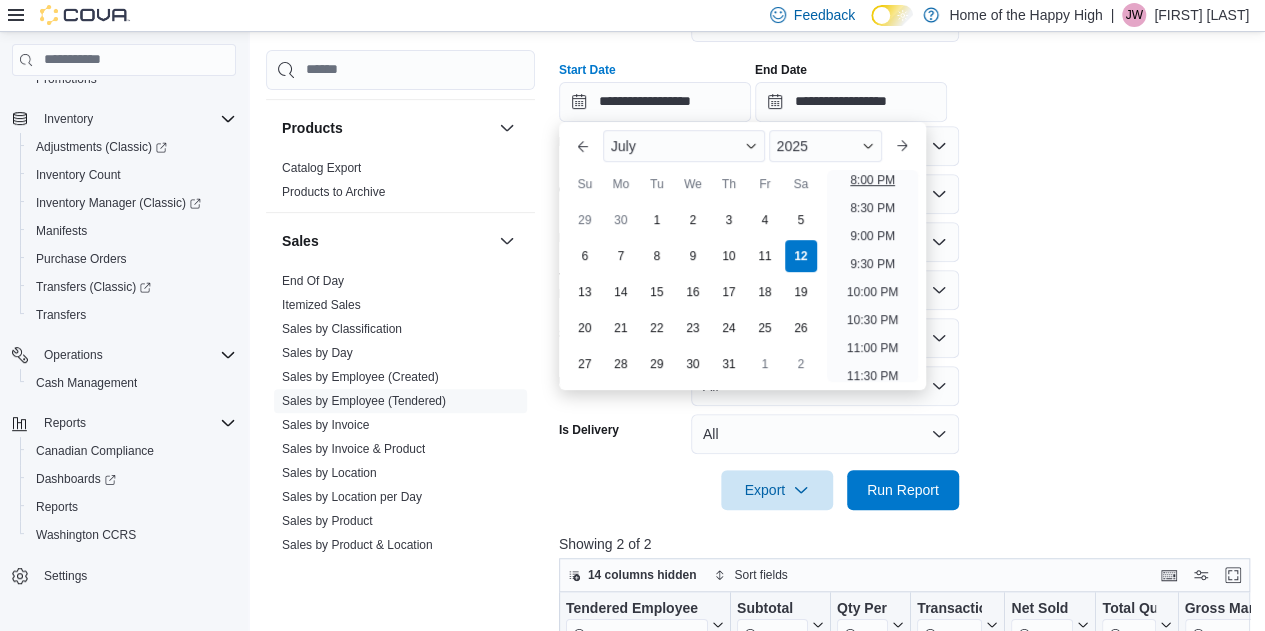 click on "8:00 PM" at bounding box center [872, 180] 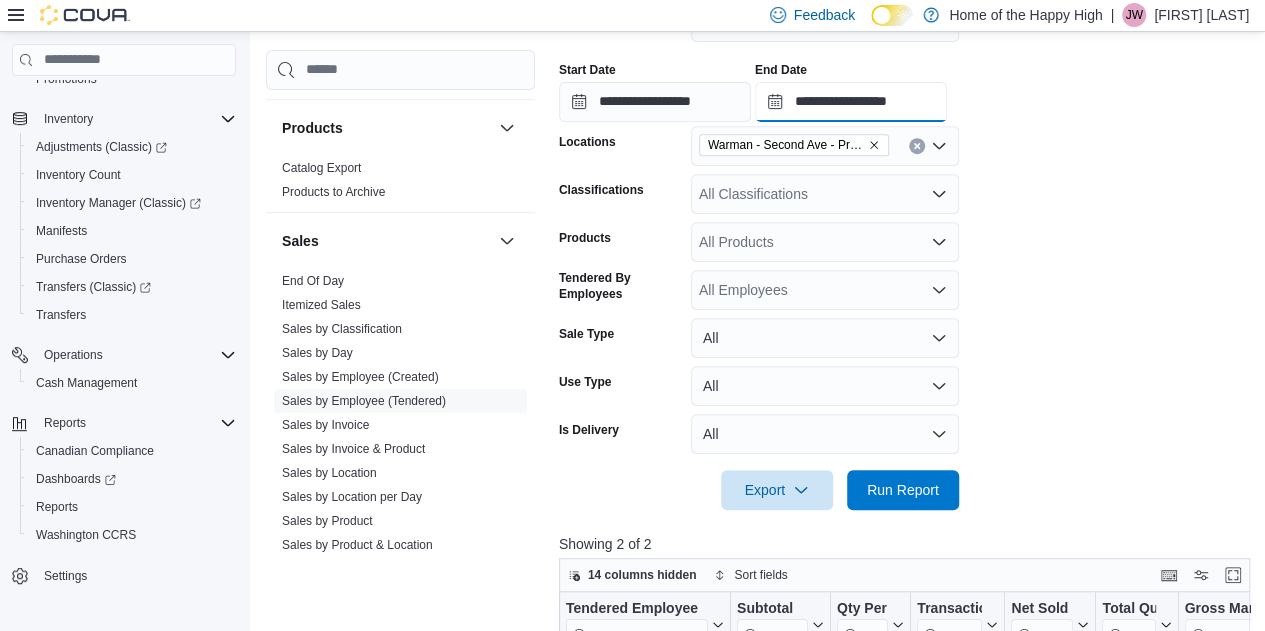 click on "**********" at bounding box center [851, 102] 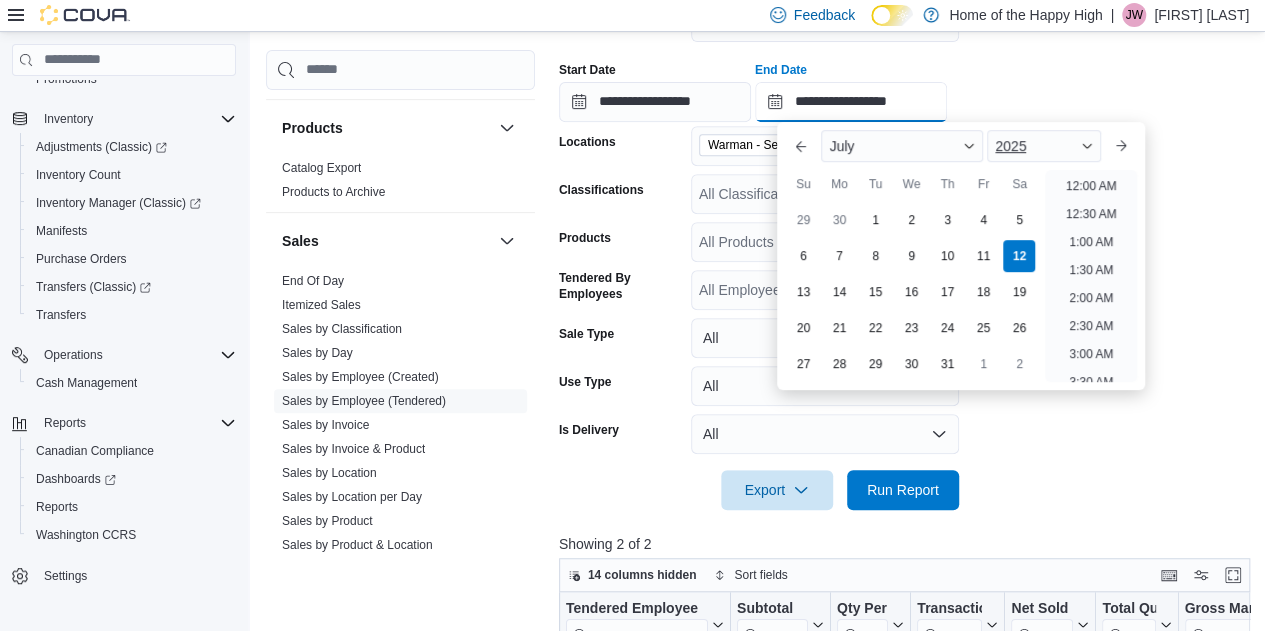 scroll, scrollTop: 1136, scrollLeft: 0, axis: vertical 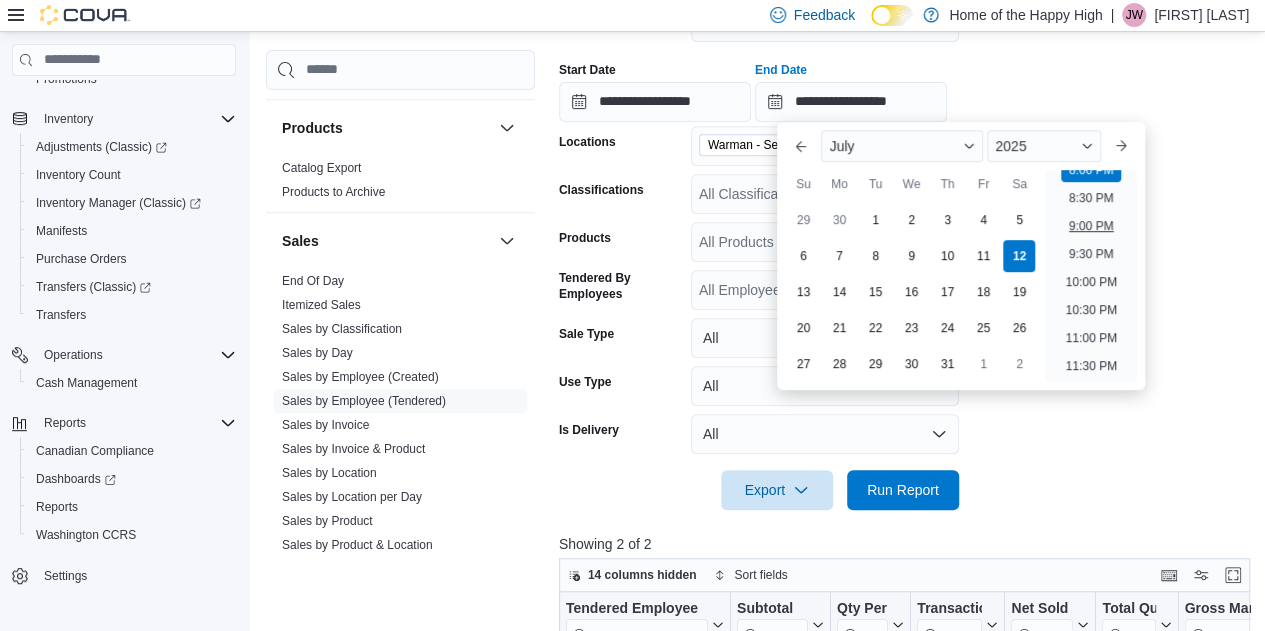 click on "9:00 PM" at bounding box center (1091, 226) 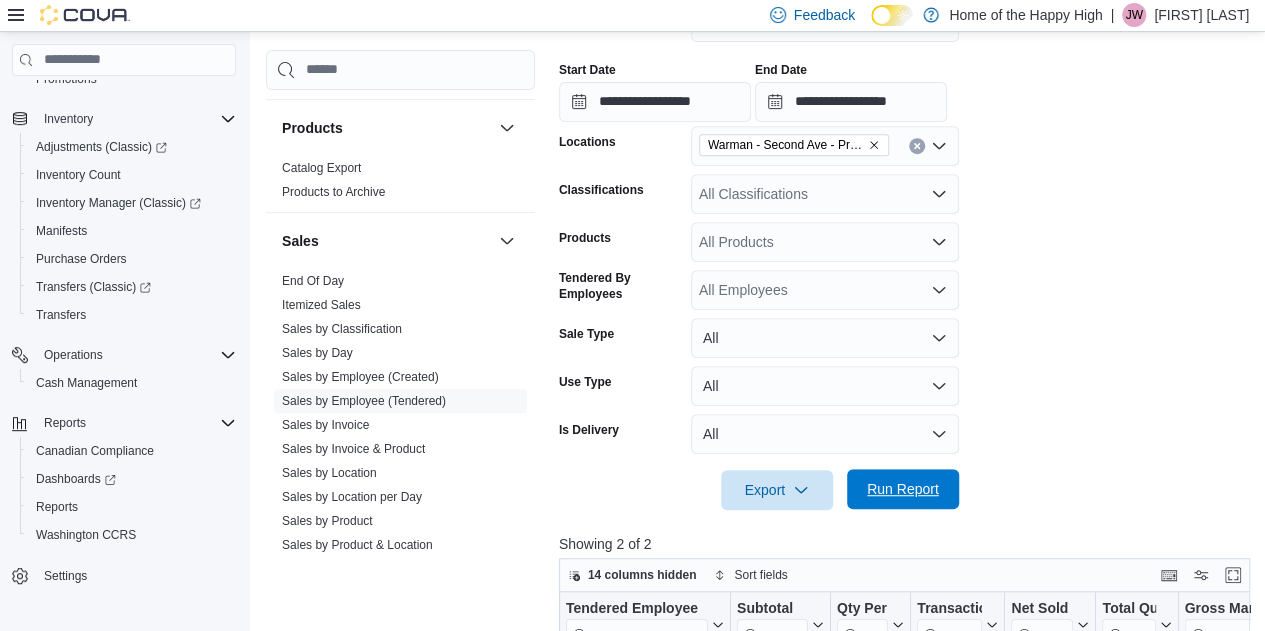 click on "Run Report" at bounding box center (903, 489) 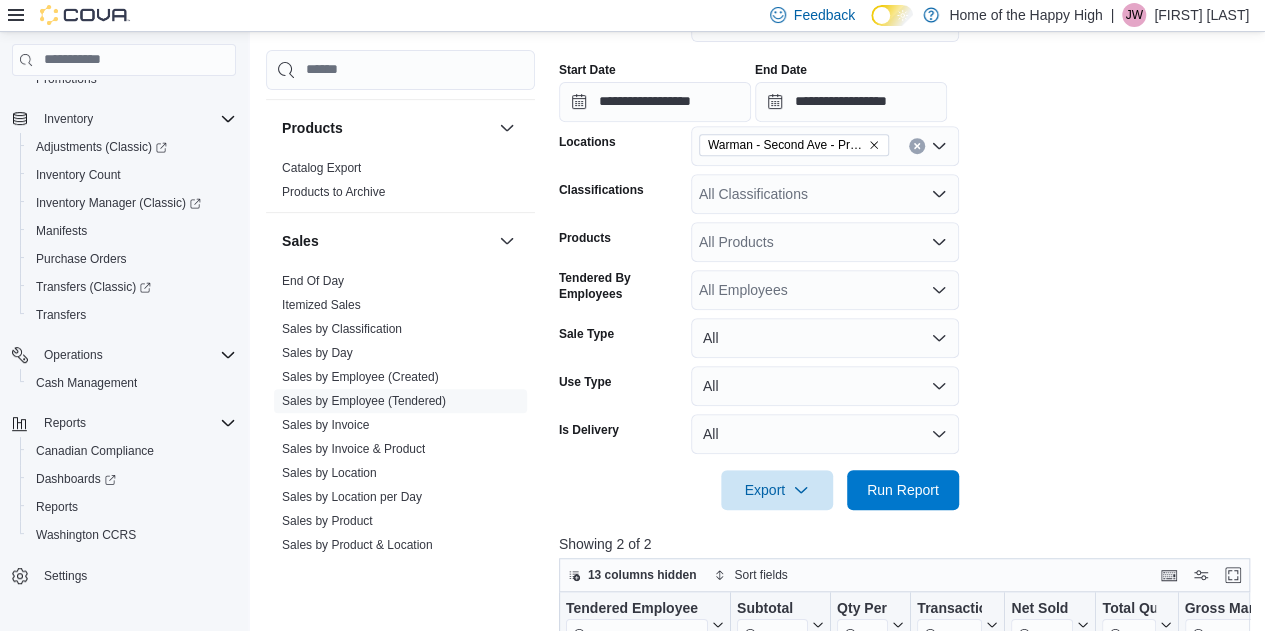 scroll, scrollTop: 358, scrollLeft: 0, axis: vertical 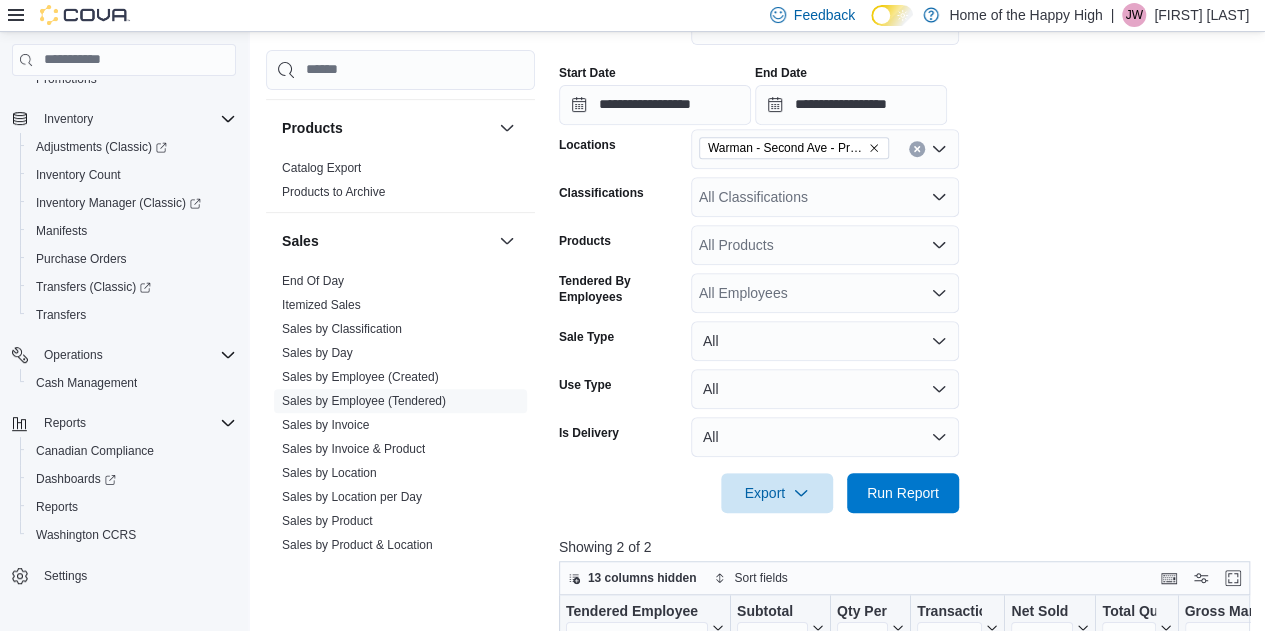 click at bounding box center [908, 127] 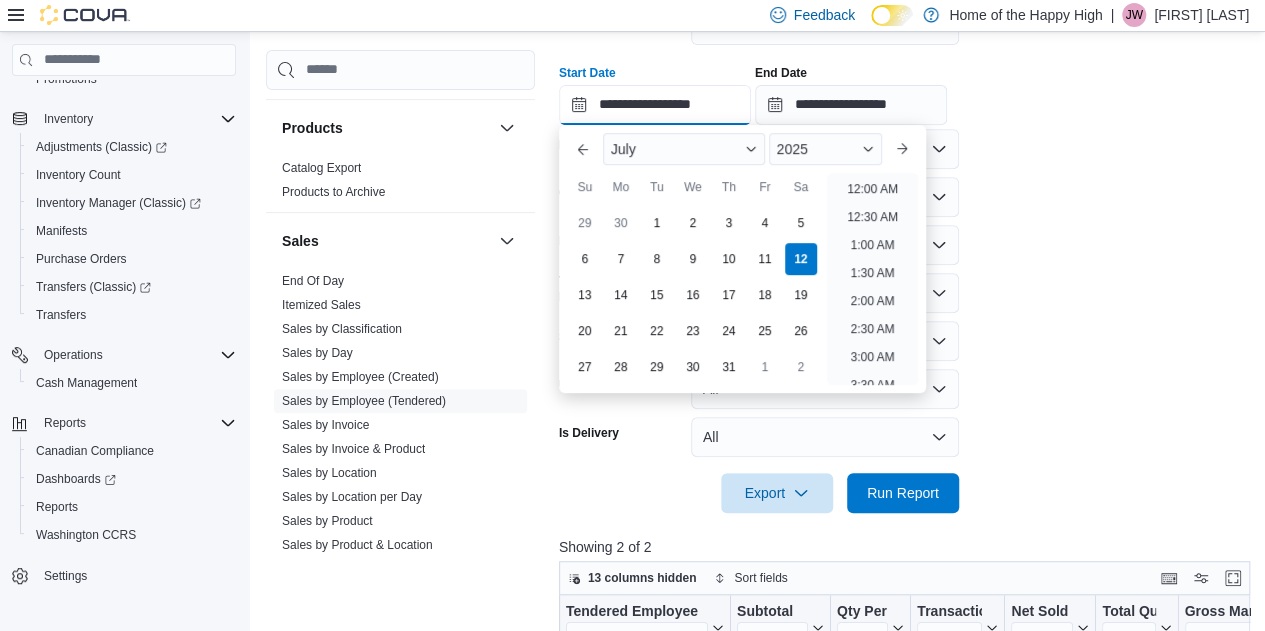 click on "**********" at bounding box center (655, 105) 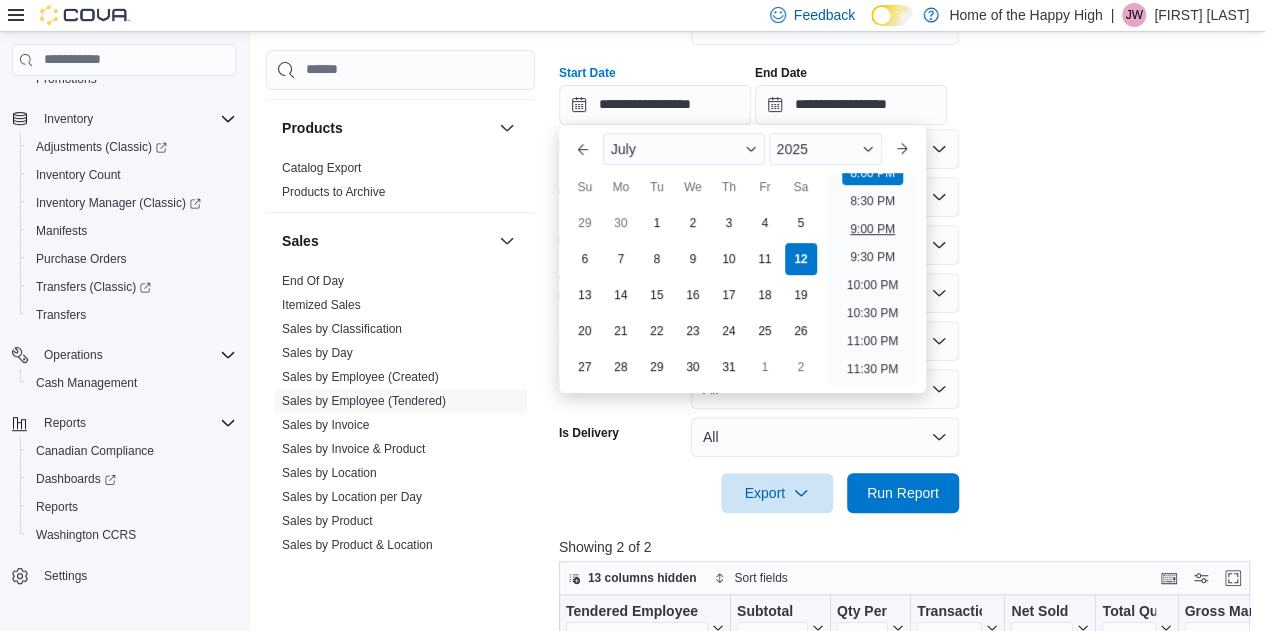 click on "9:00 PM" at bounding box center (872, 229) 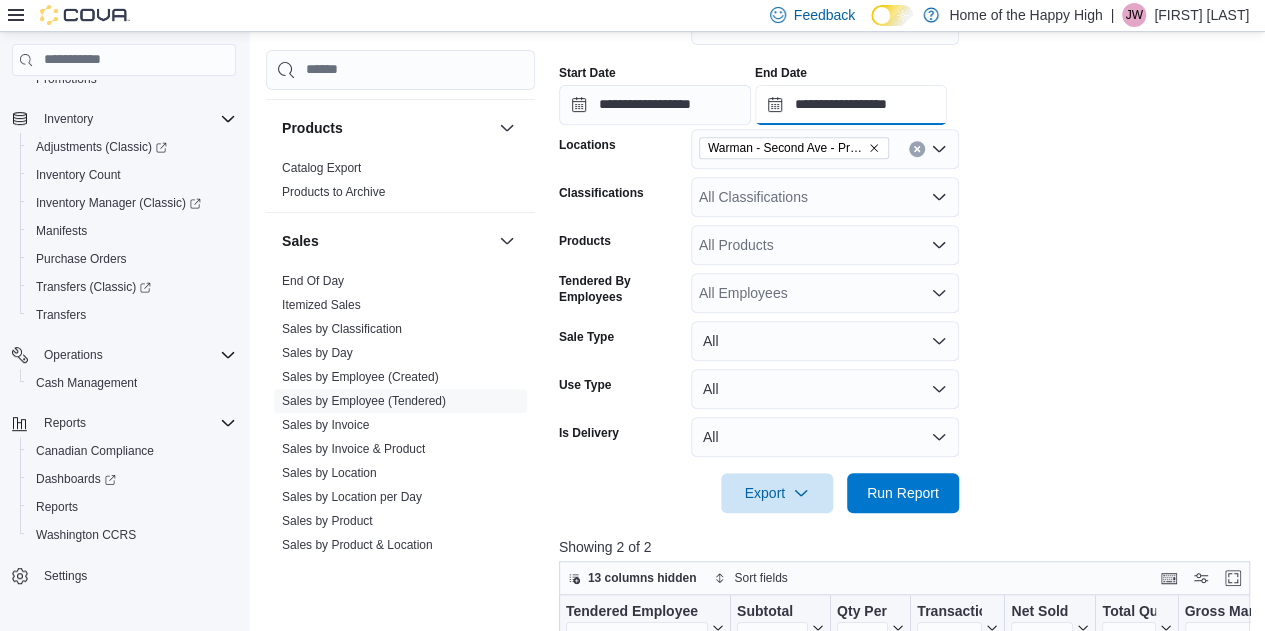 click on "**********" at bounding box center [851, 105] 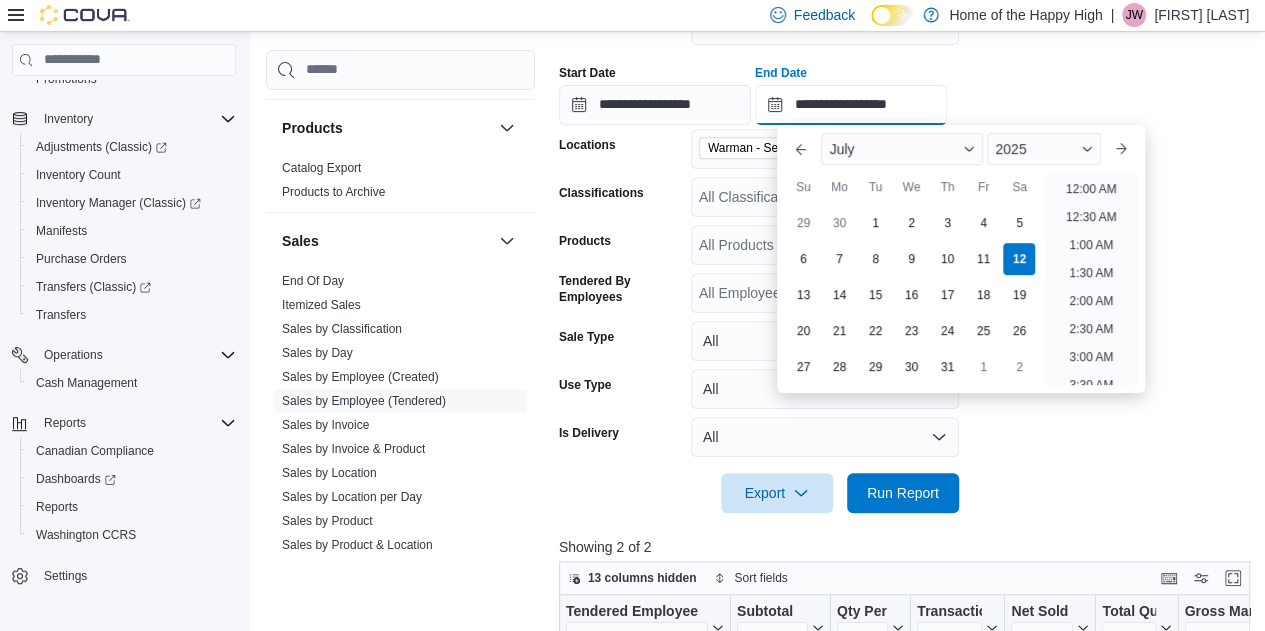 scroll, scrollTop: 1136, scrollLeft: 0, axis: vertical 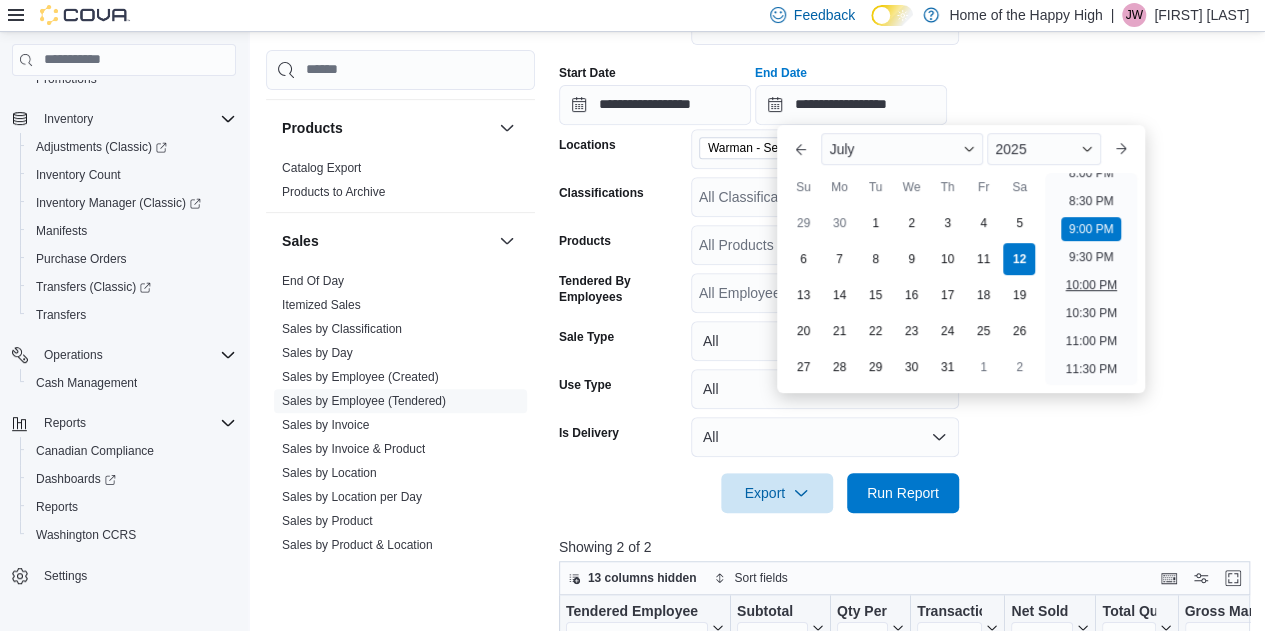 click on "10:00 PM" at bounding box center (1090, 285) 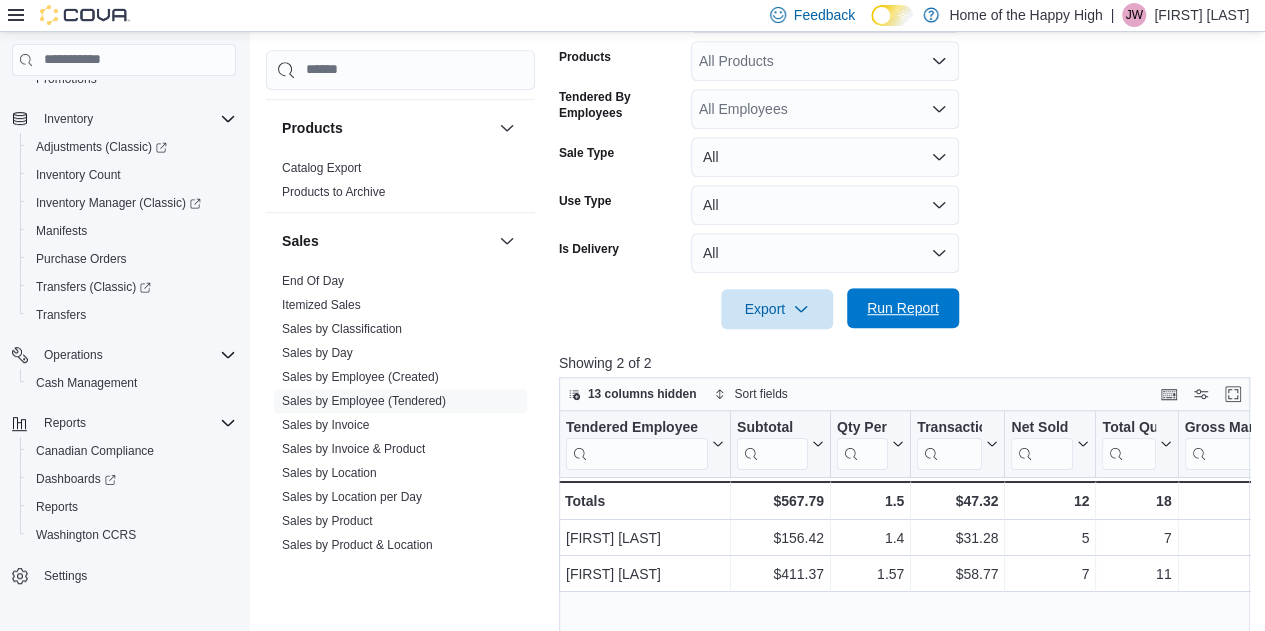 scroll, scrollTop: 545, scrollLeft: 0, axis: vertical 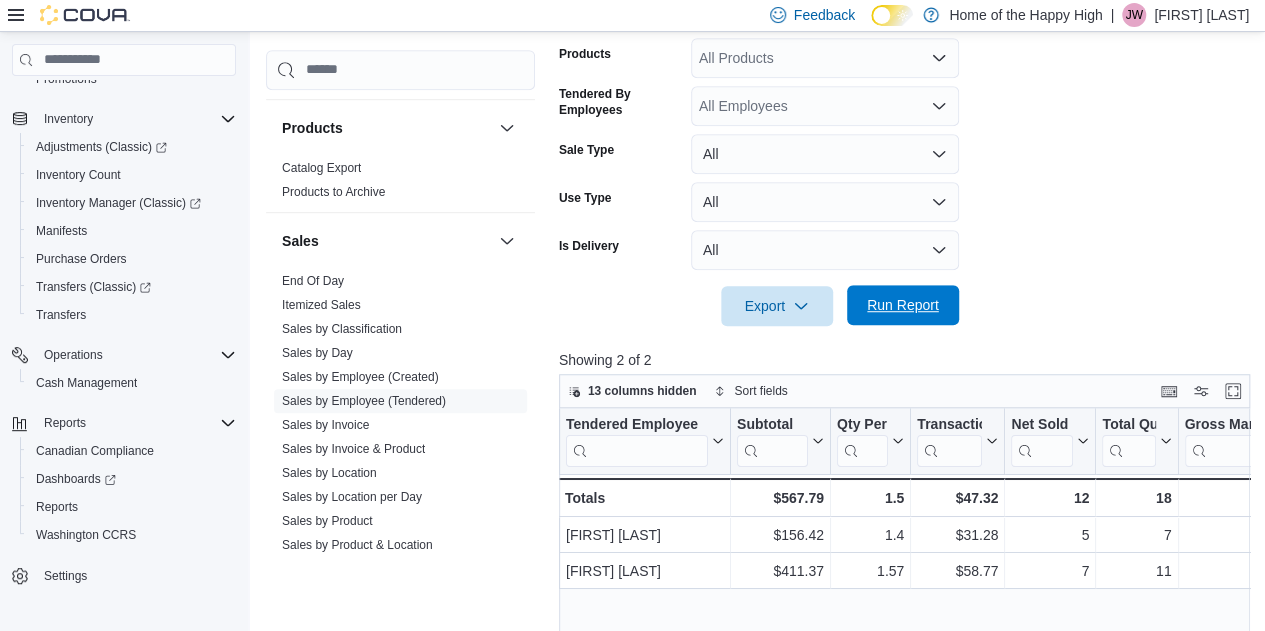 click on "Run Report" at bounding box center (903, 305) 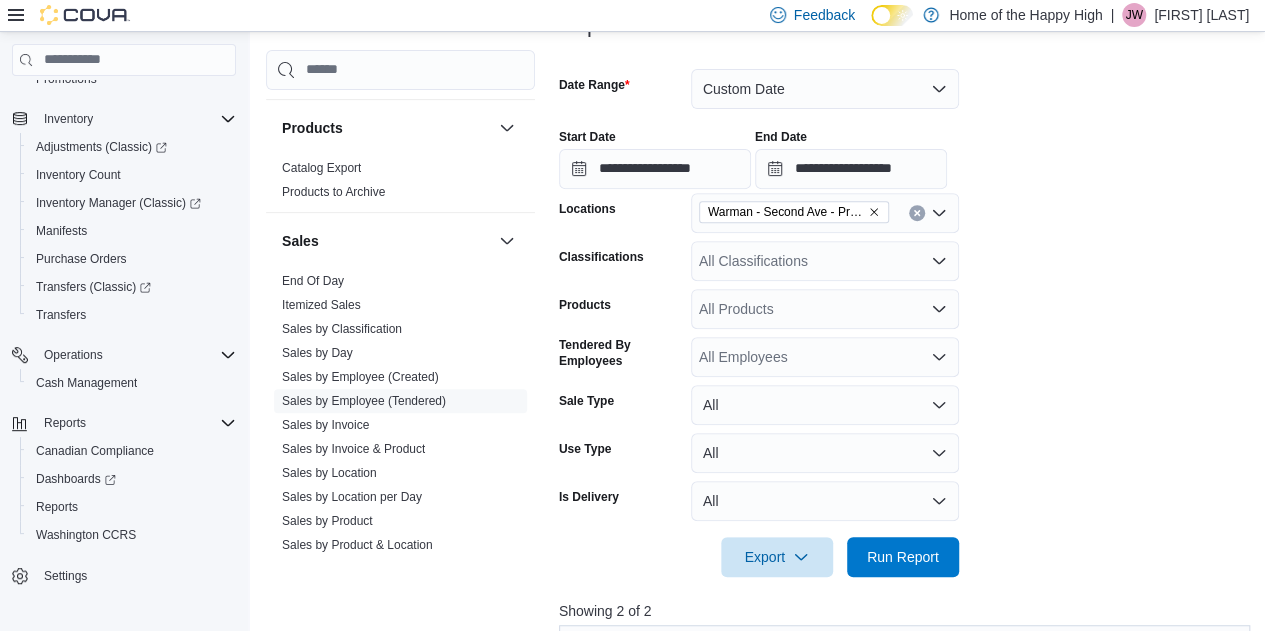 scroll, scrollTop: 256, scrollLeft: 0, axis: vertical 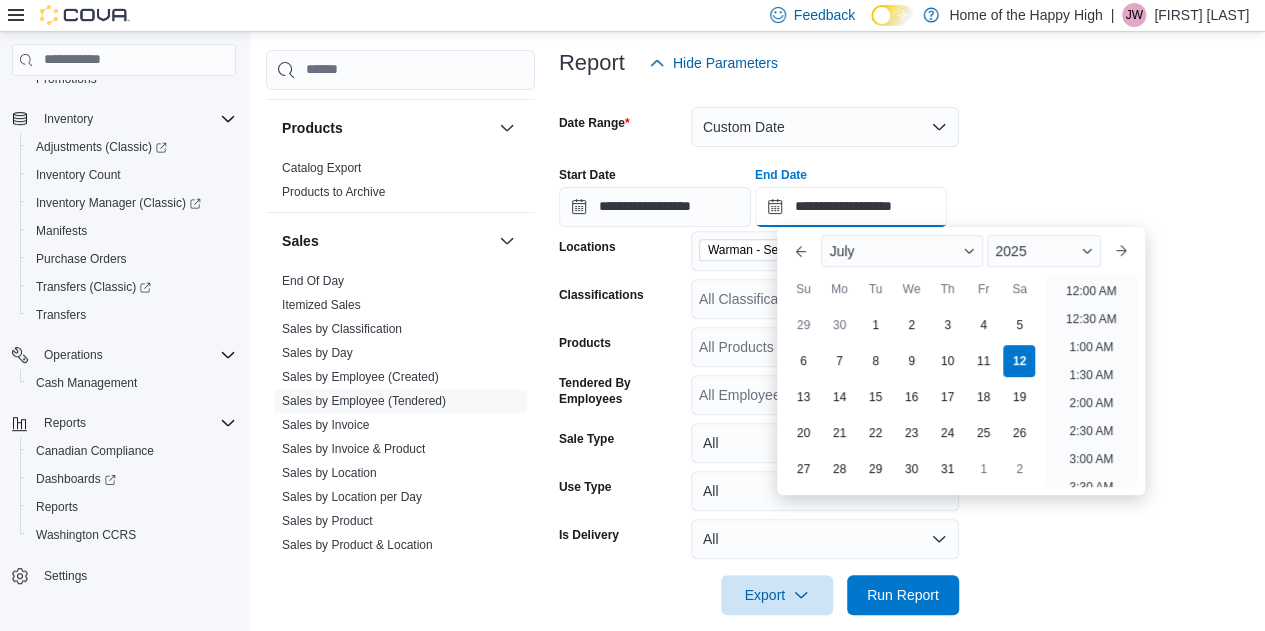 click on "**********" at bounding box center (851, 207) 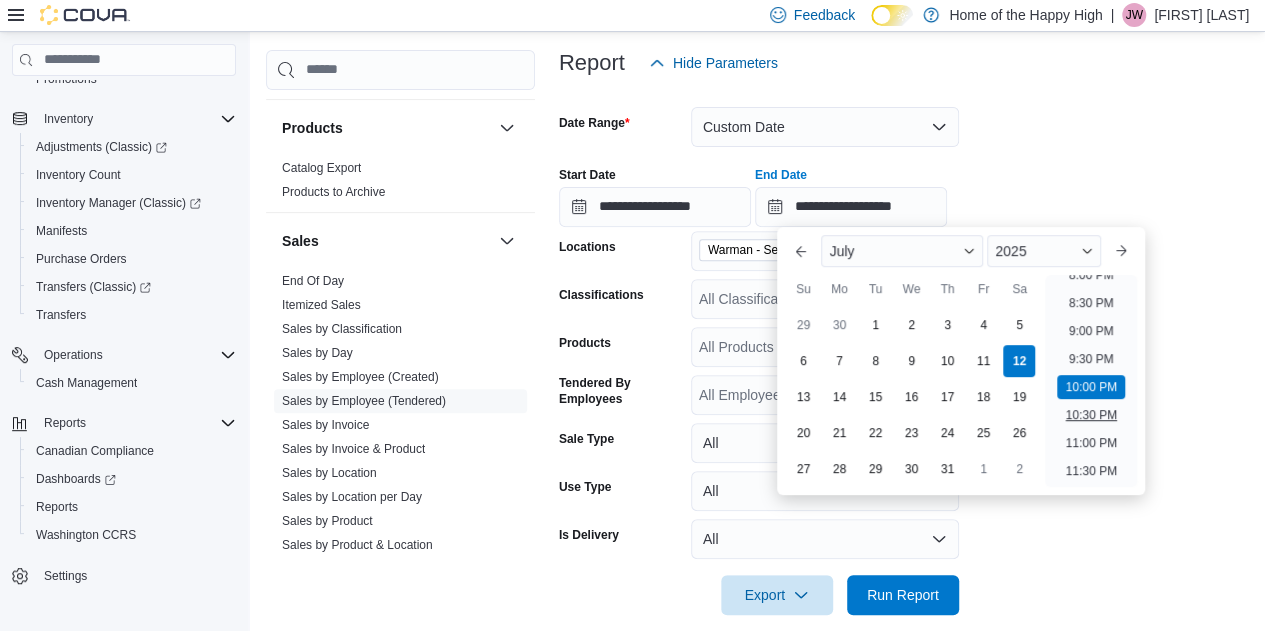 click on "10:30 PM" at bounding box center (1090, 415) 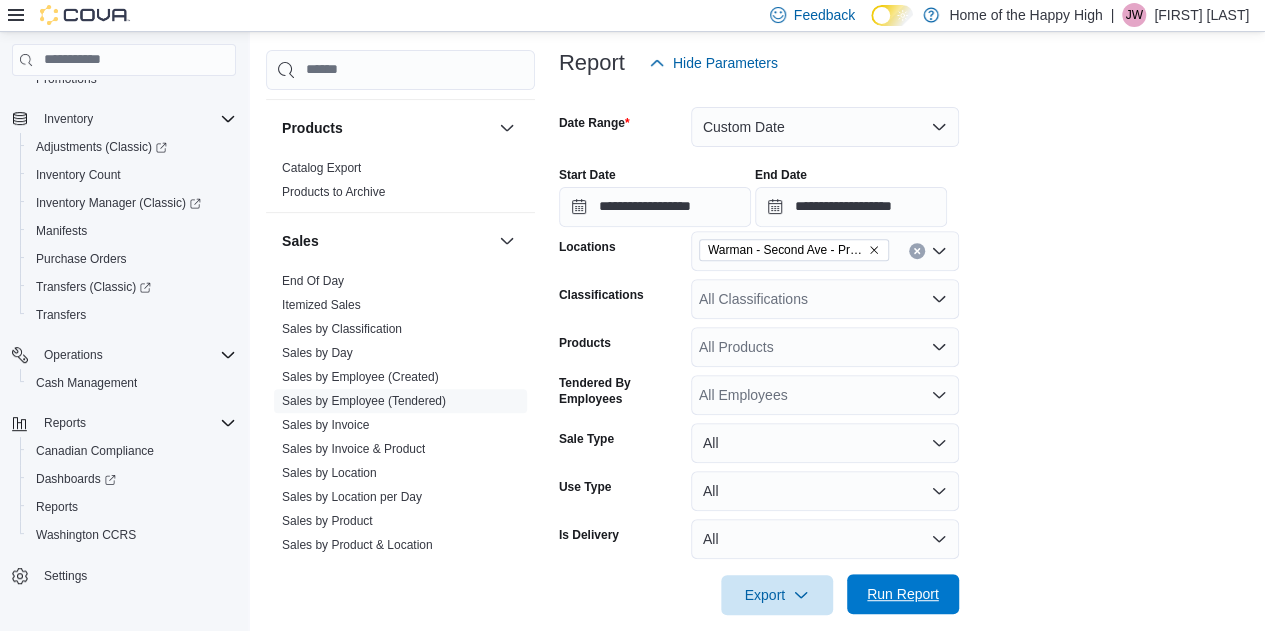 click on "Run Report" at bounding box center [903, 594] 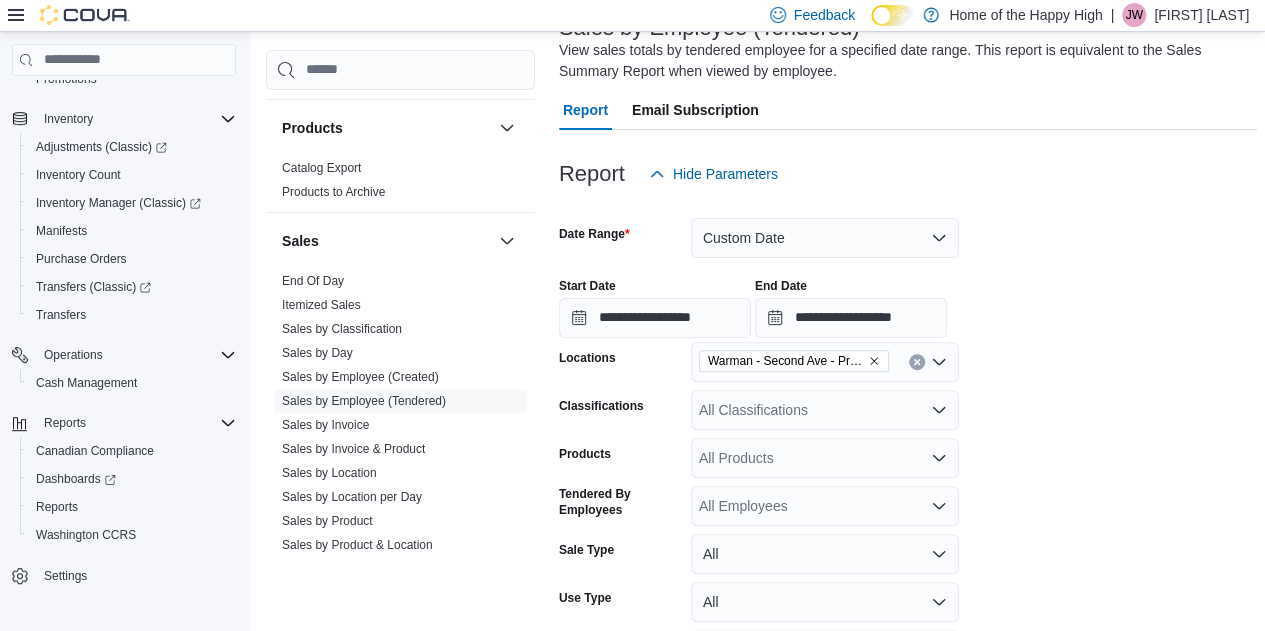 scroll, scrollTop: 144, scrollLeft: 0, axis: vertical 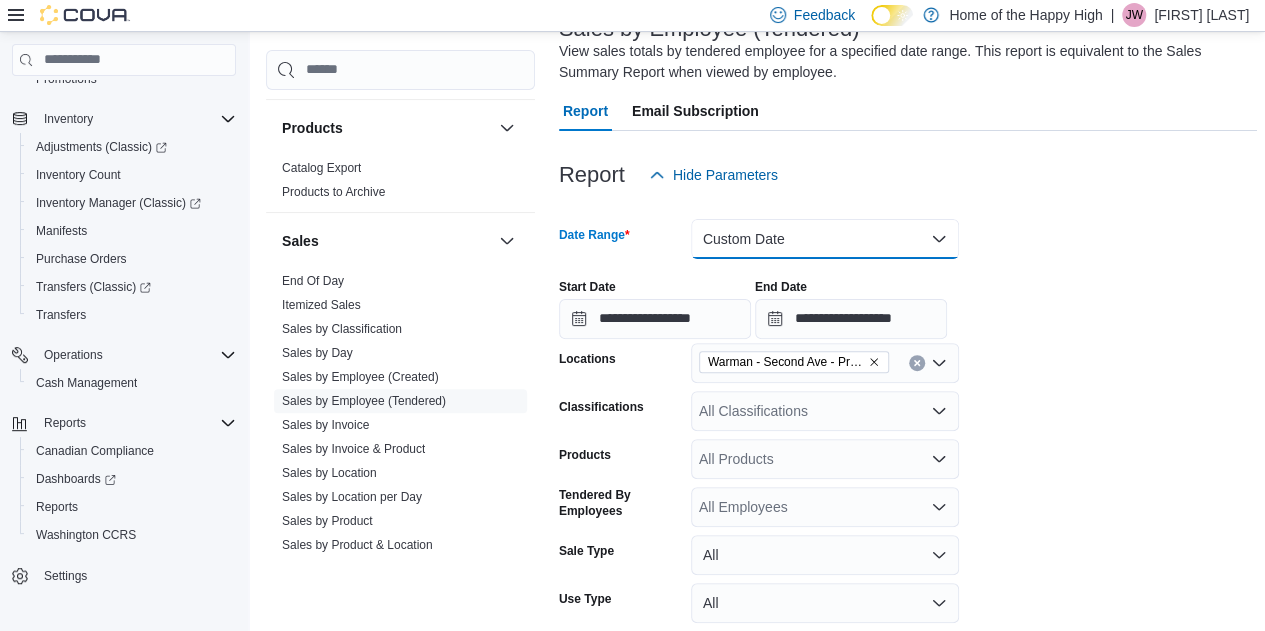 click on "Custom Date" at bounding box center (825, 239) 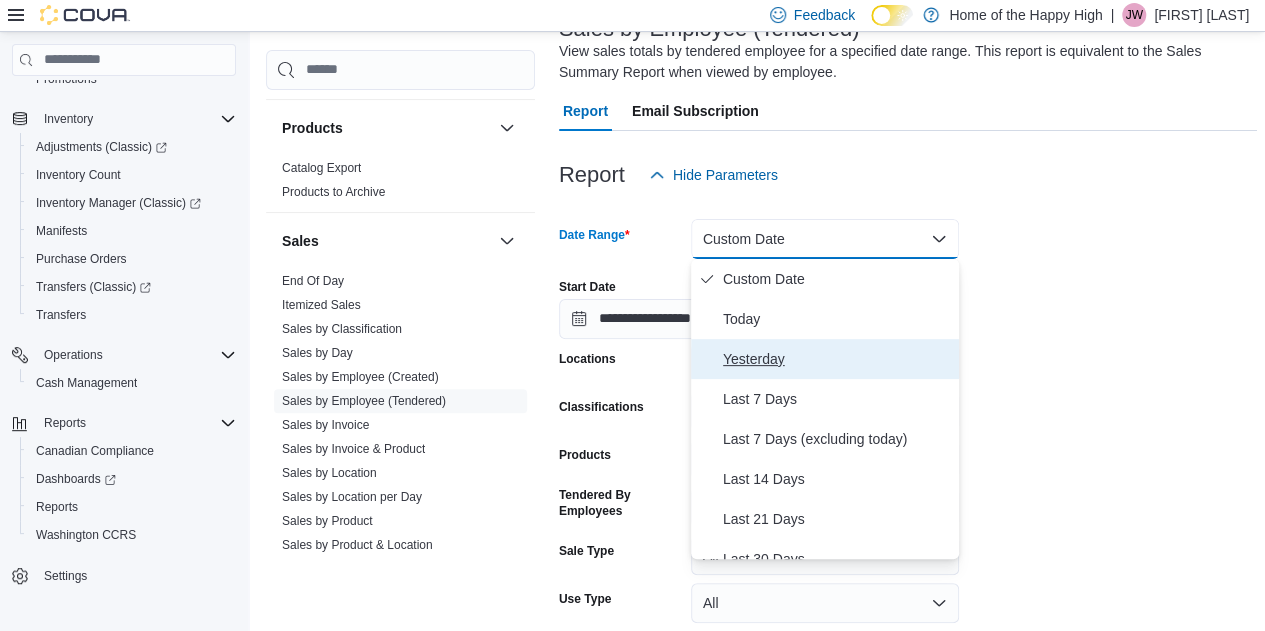 click on "Yesterday" at bounding box center (825, 359) 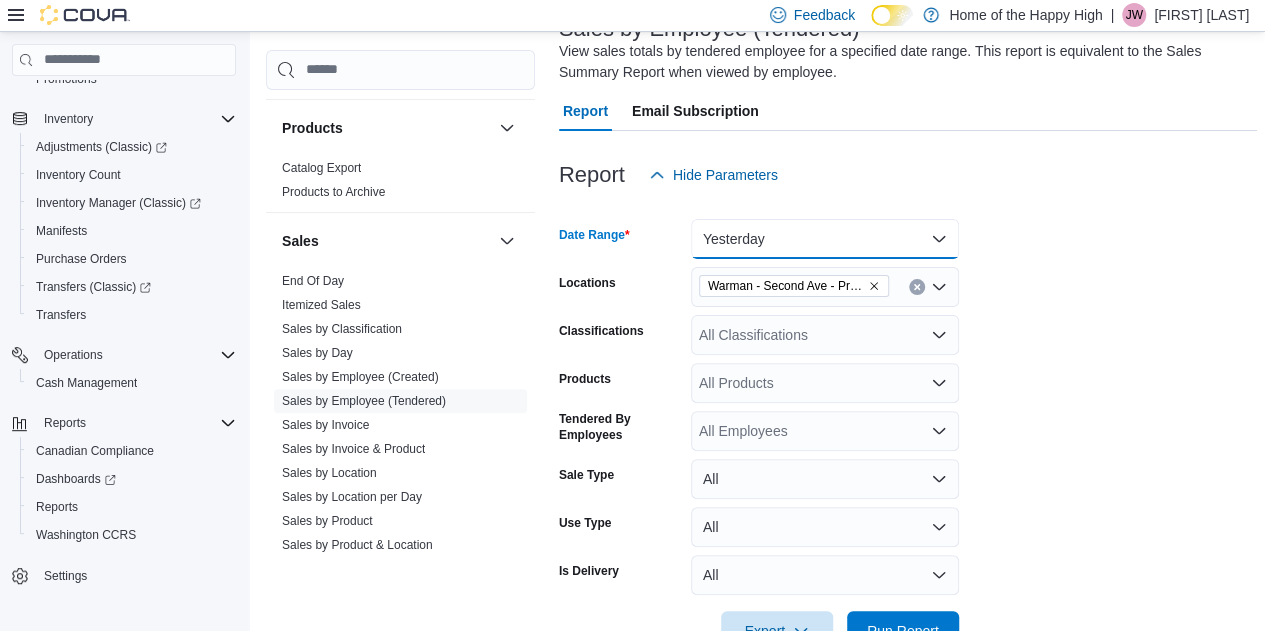 click on "Yesterday" at bounding box center [825, 239] 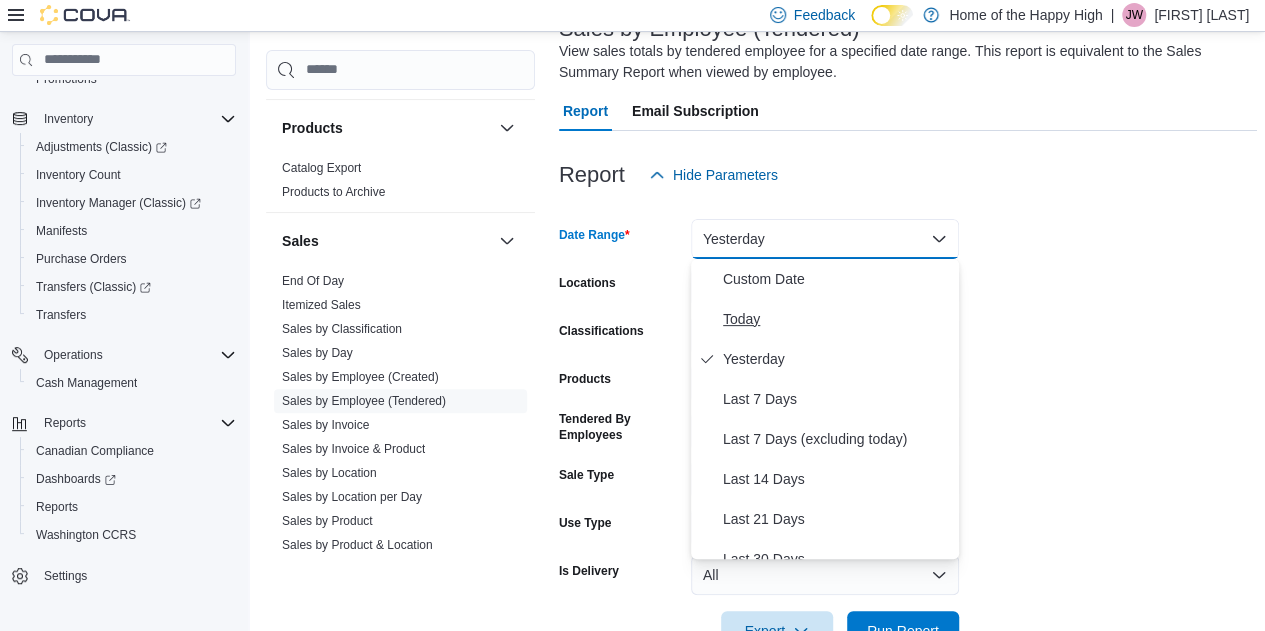 drag, startPoint x: 712, startPoint y: 357, endPoint x: 722, endPoint y: 324, distance: 34.48188 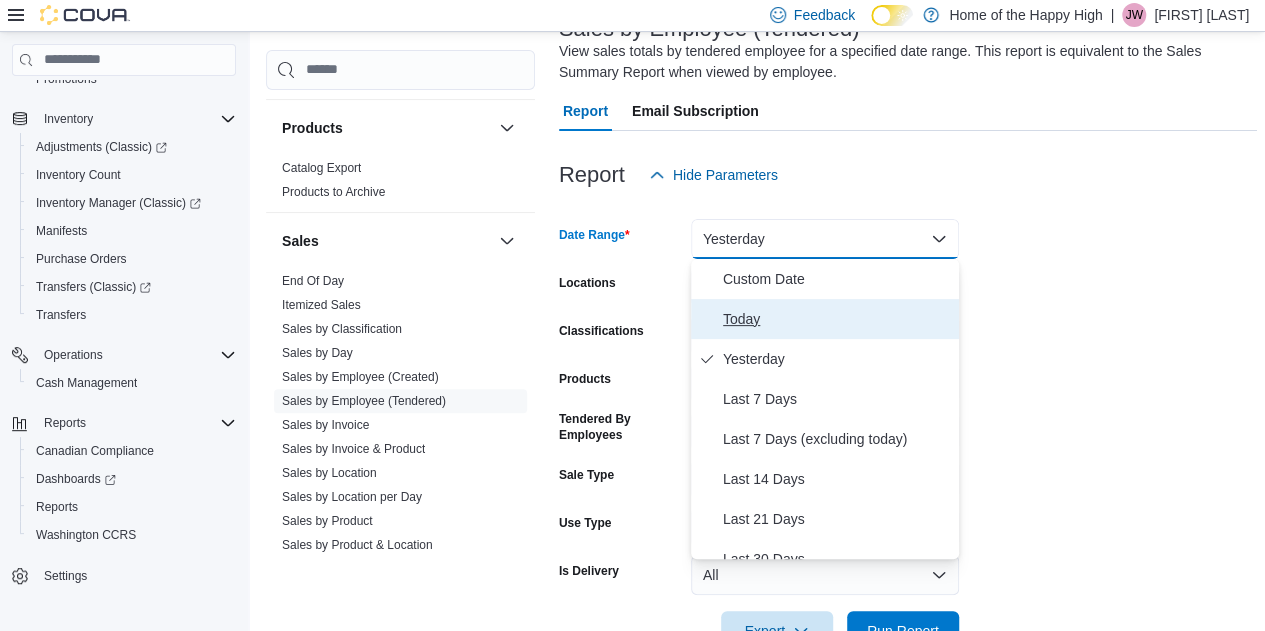 click on "Today" at bounding box center [837, 319] 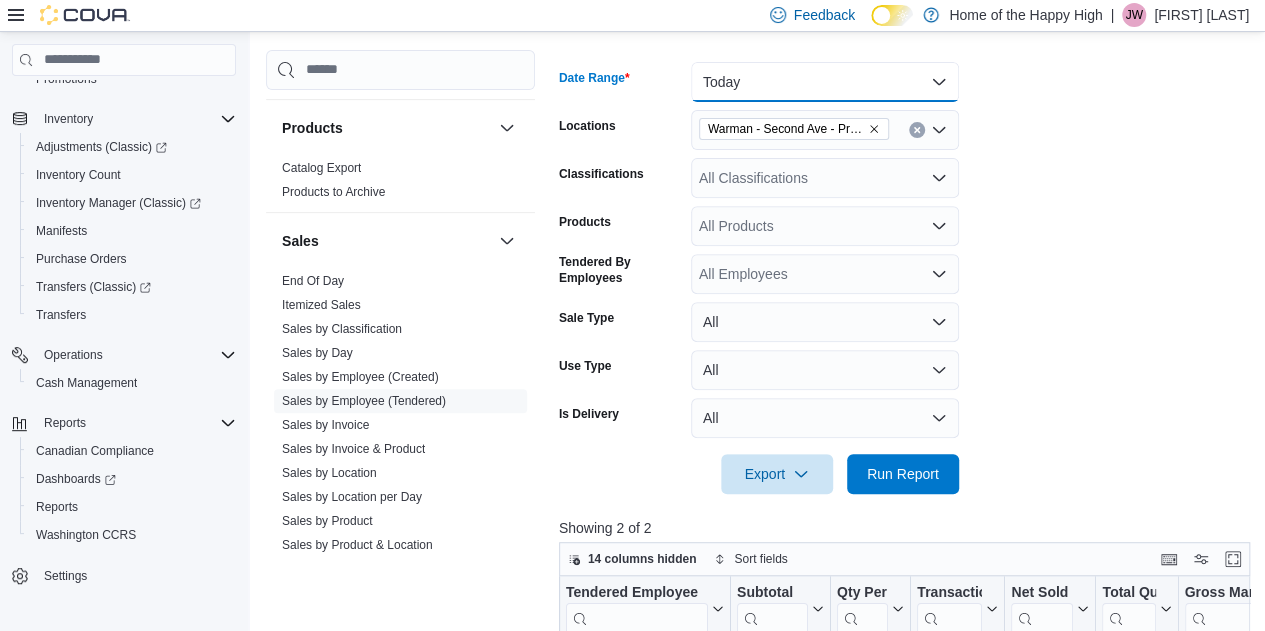 scroll, scrollTop: 337, scrollLeft: 0, axis: vertical 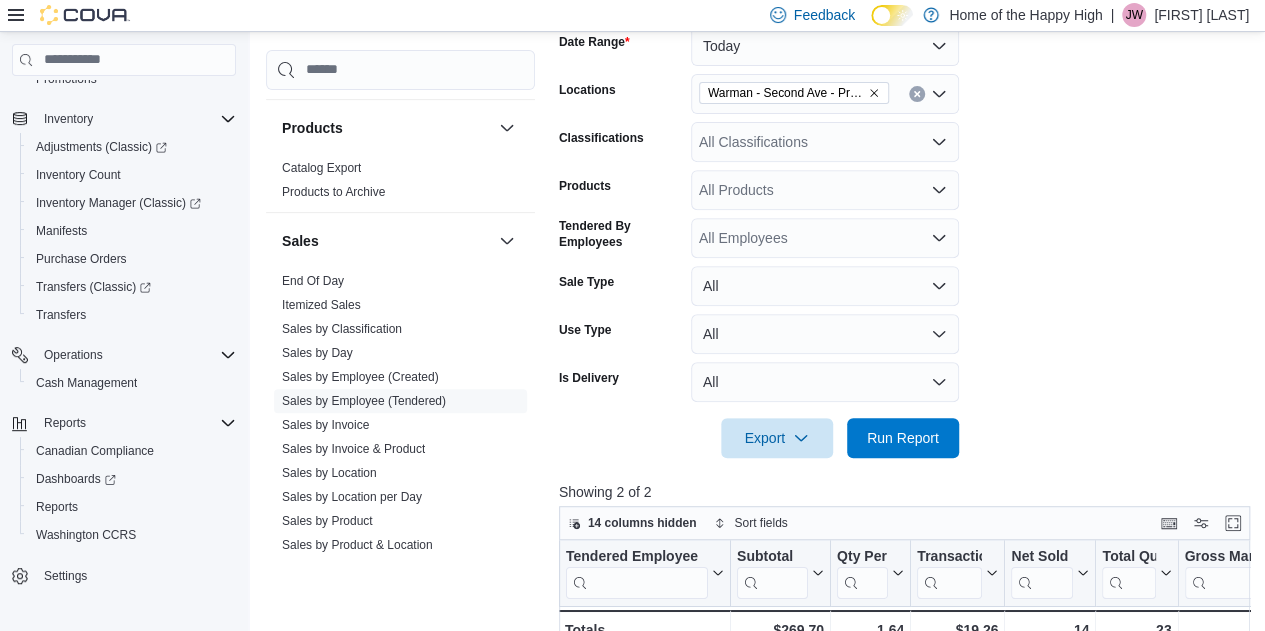 click at bounding box center [908, 470] 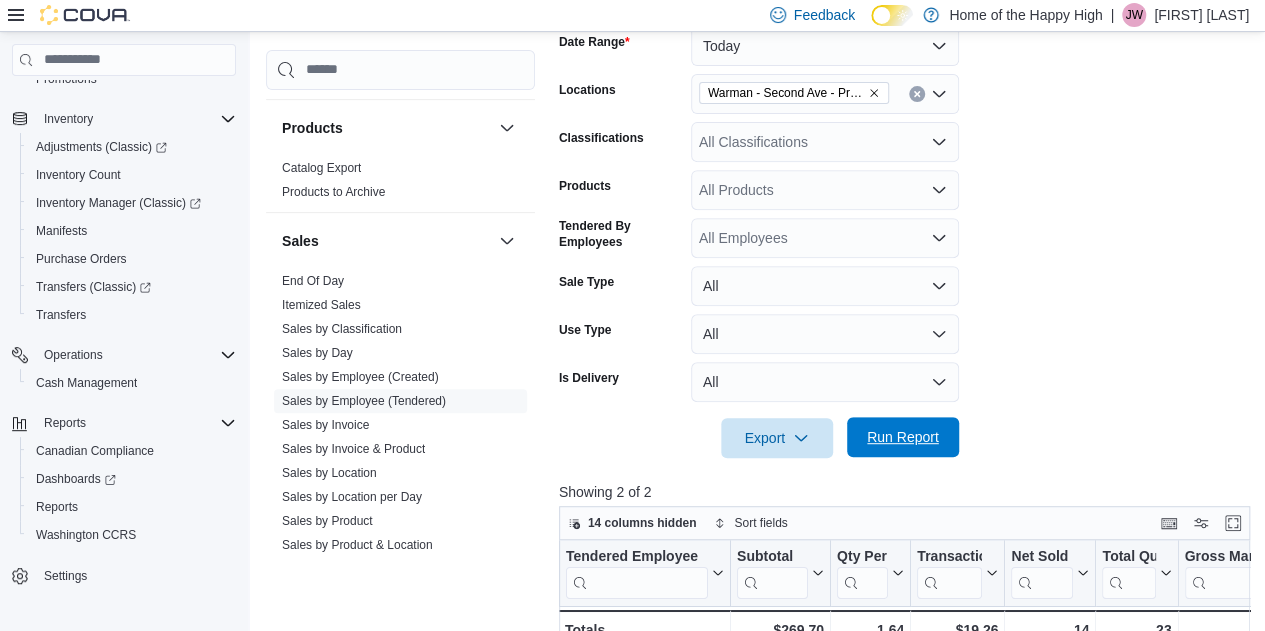 click on "Run Report" at bounding box center [903, 437] 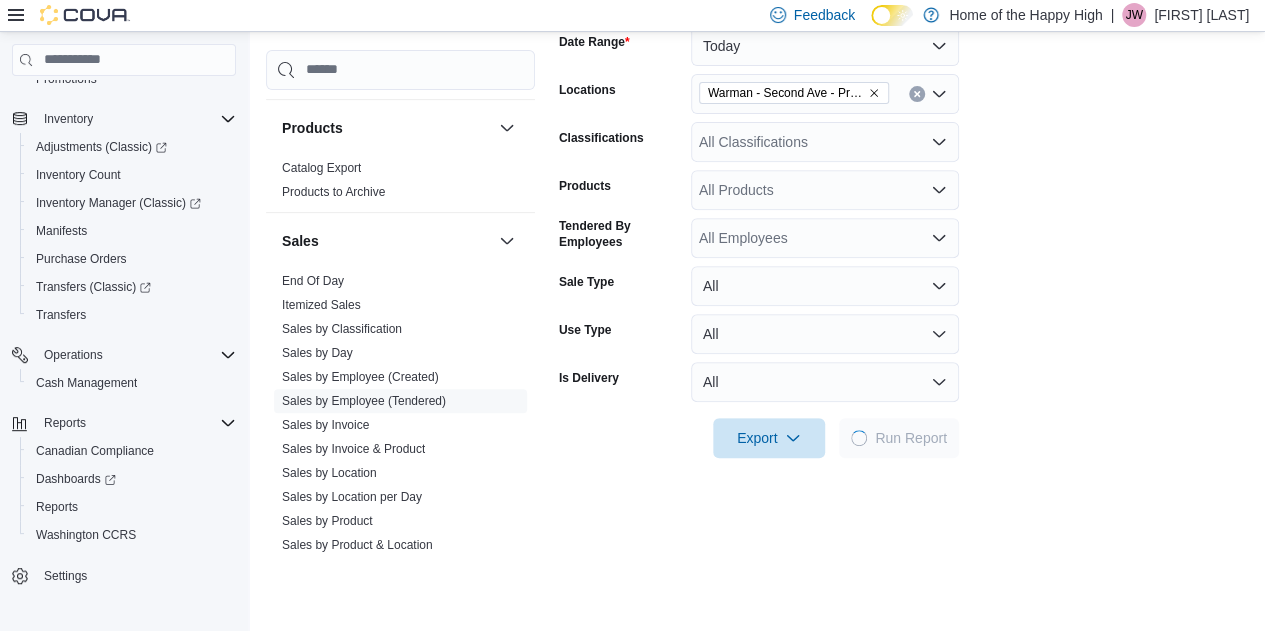 scroll, scrollTop: 732, scrollLeft: 0, axis: vertical 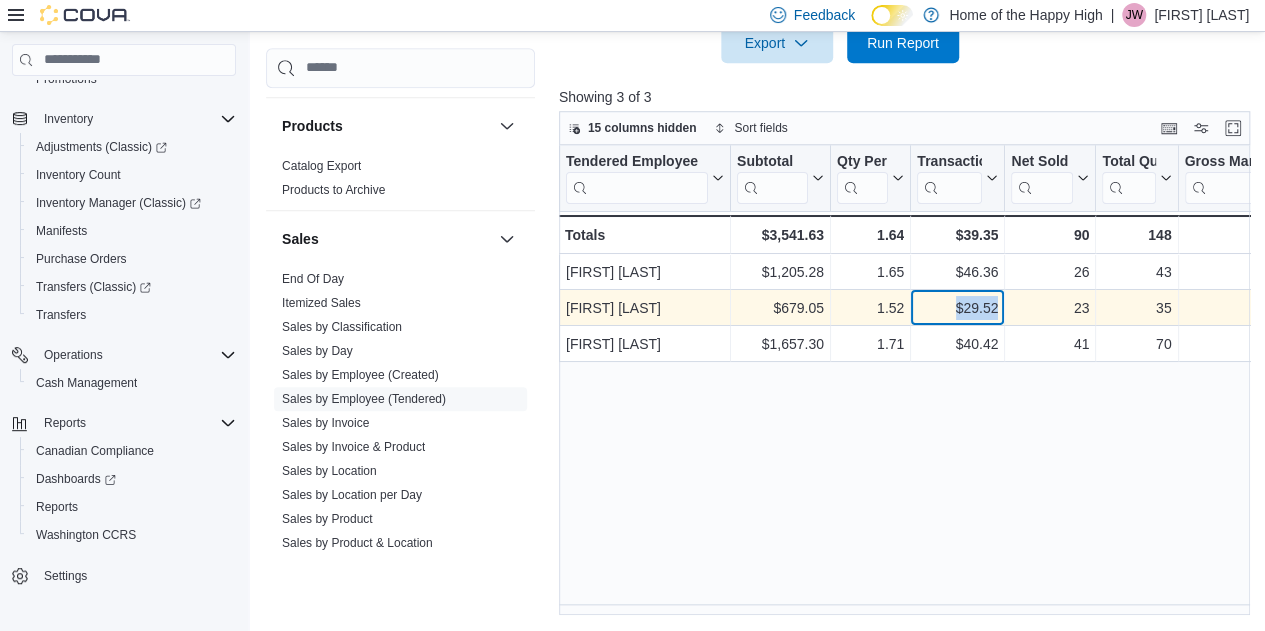 drag, startPoint x: 946, startPoint y: 309, endPoint x: 1023, endPoint y: 311, distance: 77.02597 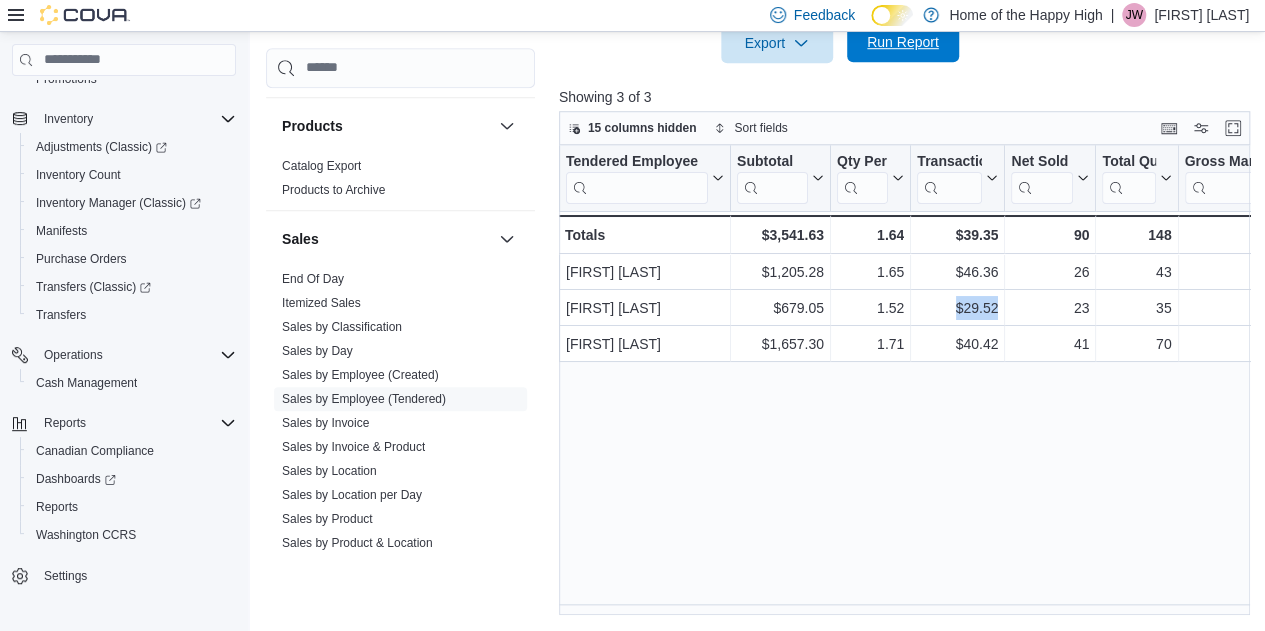 click on "Run Report" at bounding box center [903, 42] 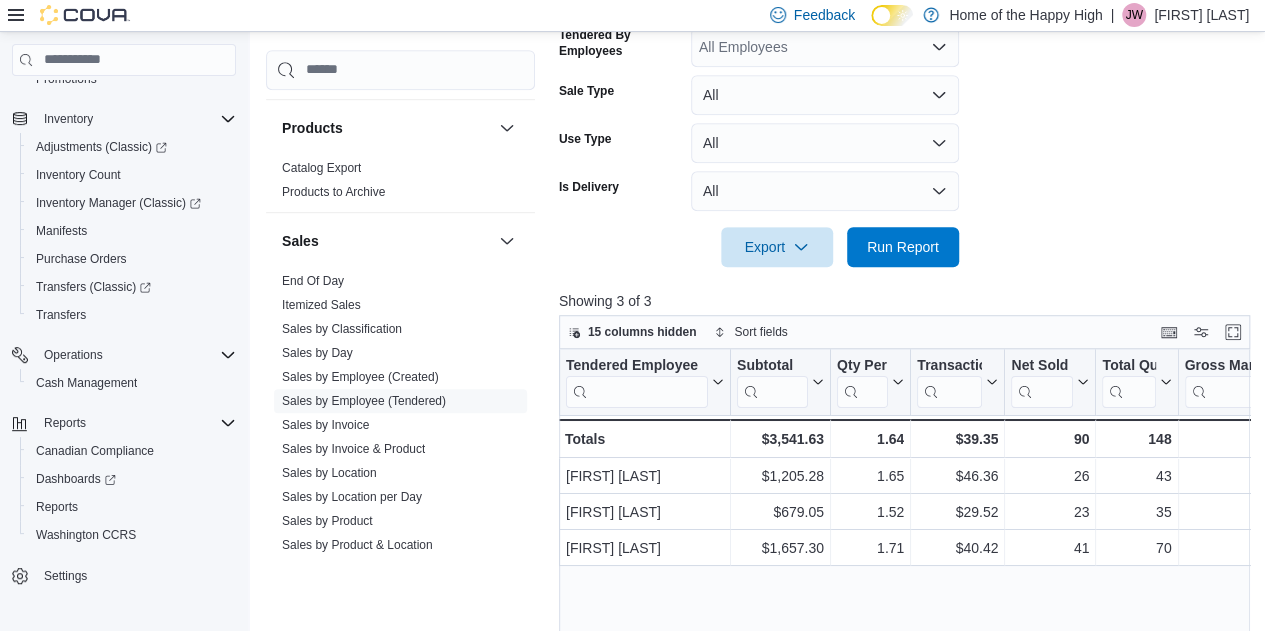 scroll, scrollTop: 534, scrollLeft: 0, axis: vertical 